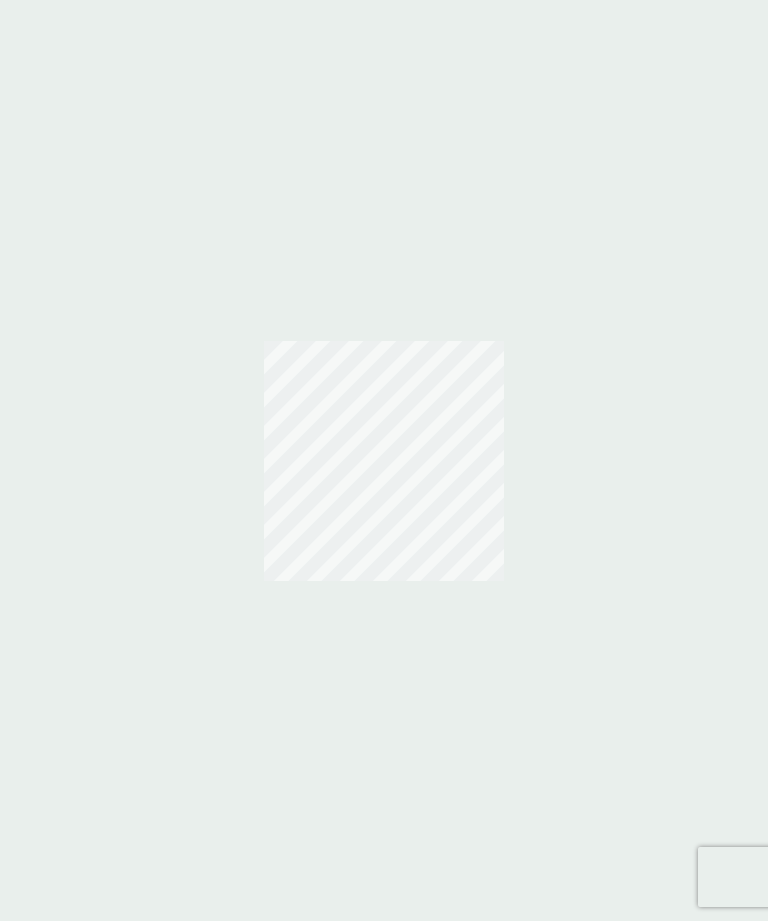 scroll, scrollTop: 0, scrollLeft: 0, axis: both 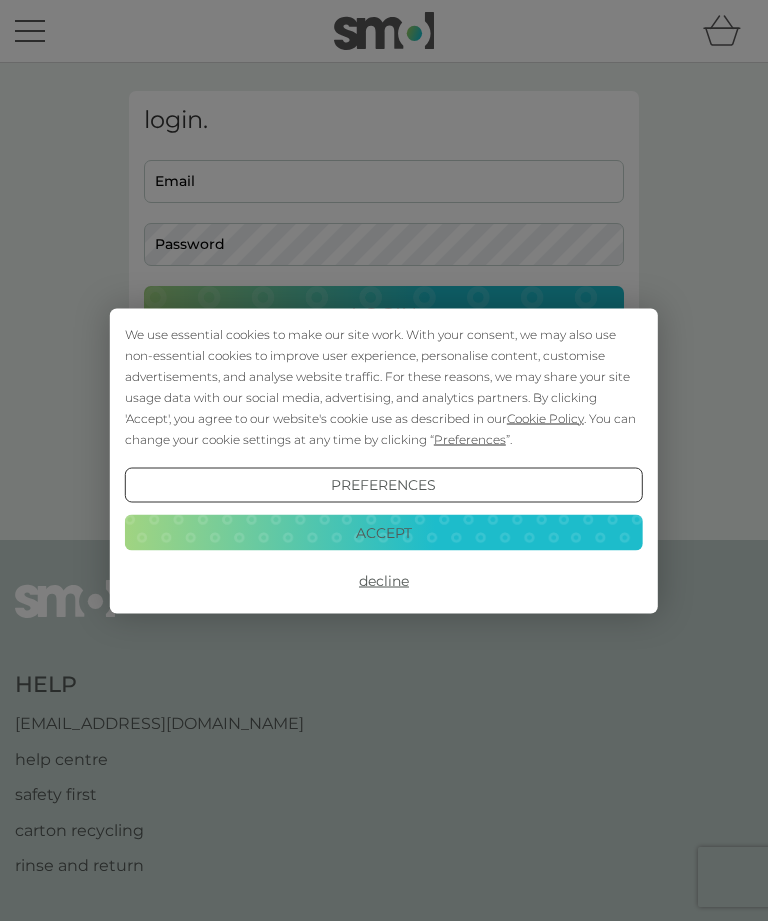 click on "Accept" at bounding box center (384, 533) 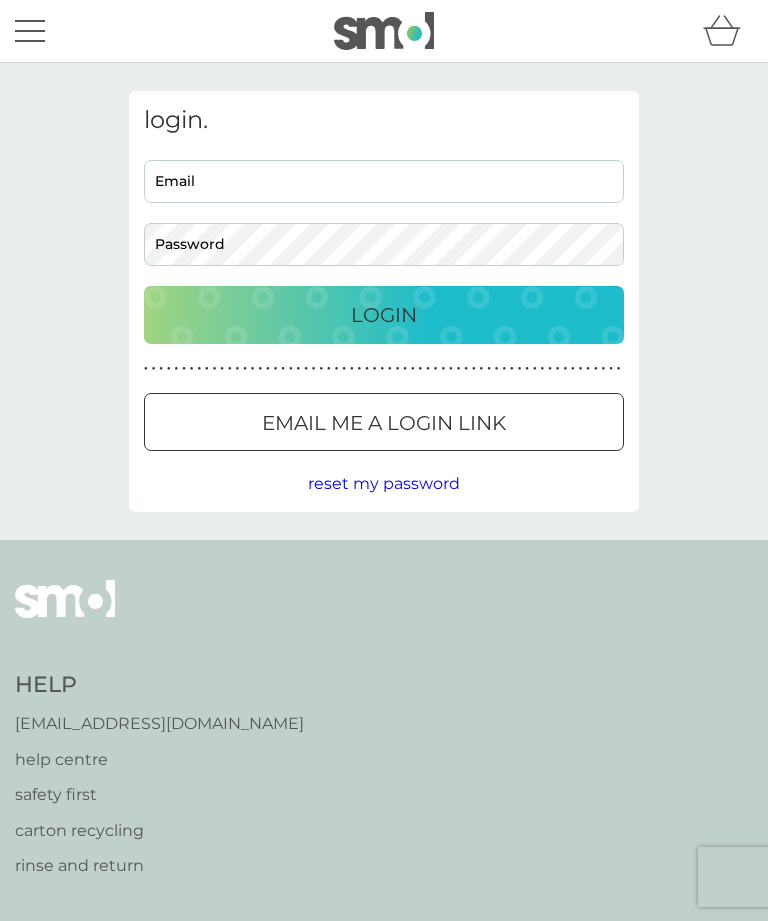 click on "Email" at bounding box center (384, 181) 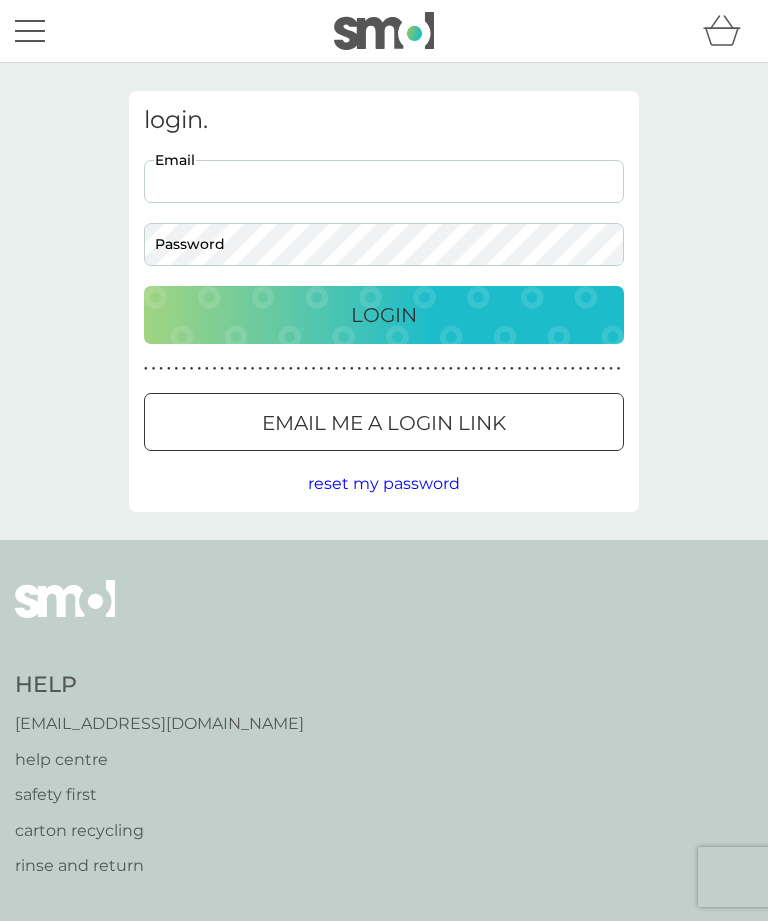 scroll, scrollTop: 0, scrollLeft: 0, axis: both 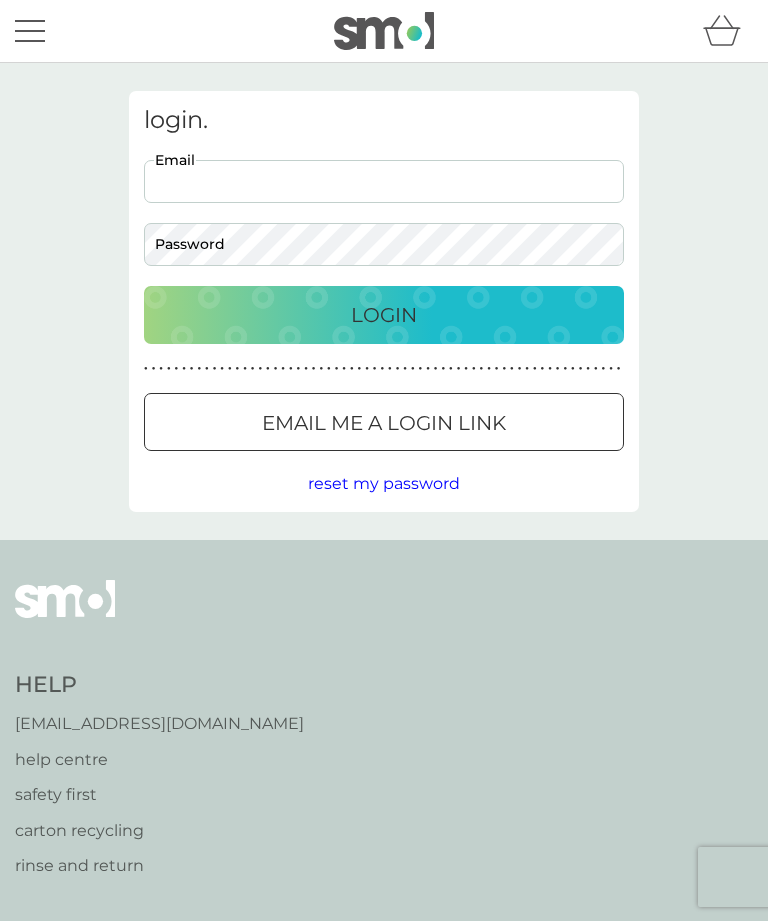 type on "collier_jan@hotmail.com" 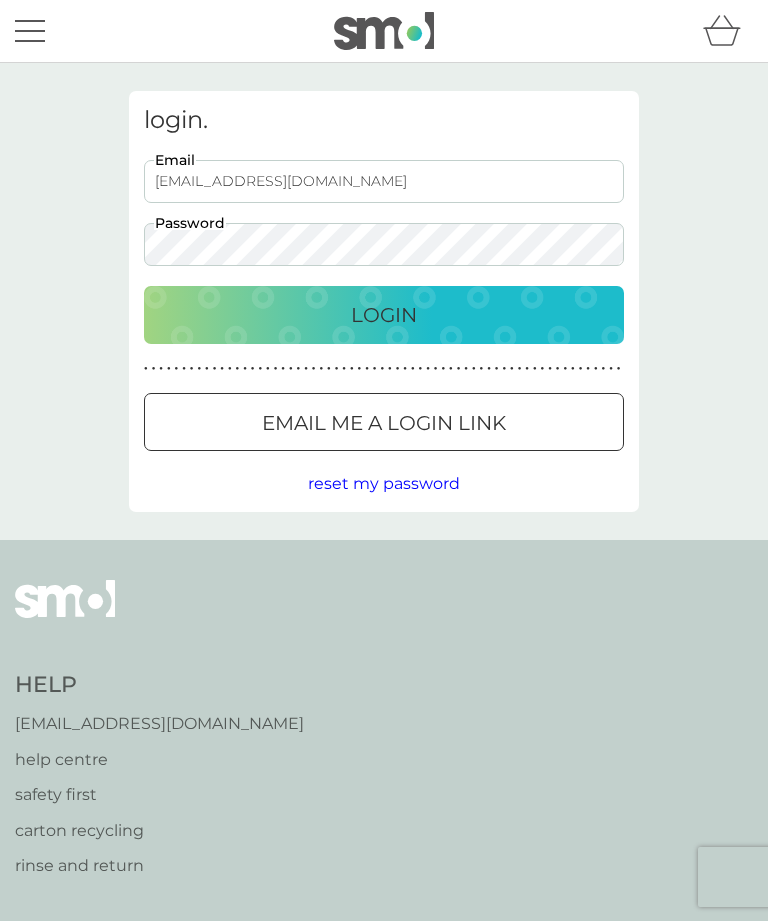 click on "Login" at bounding box center [384, 315] 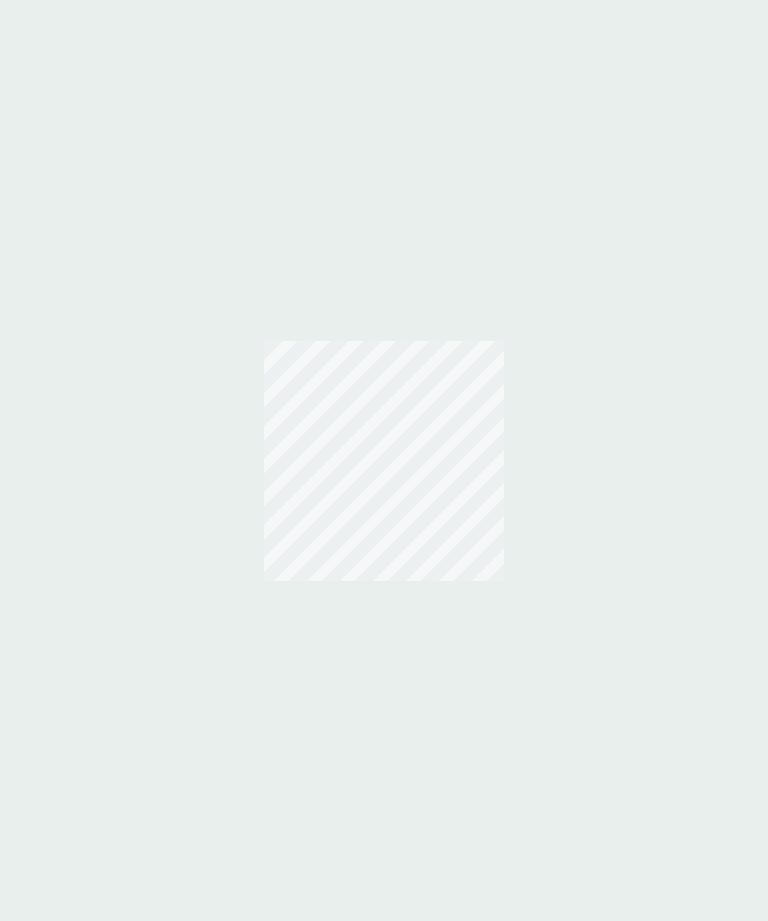 scroll, scrollTop: 0, scrollLeft: 0, axis: both 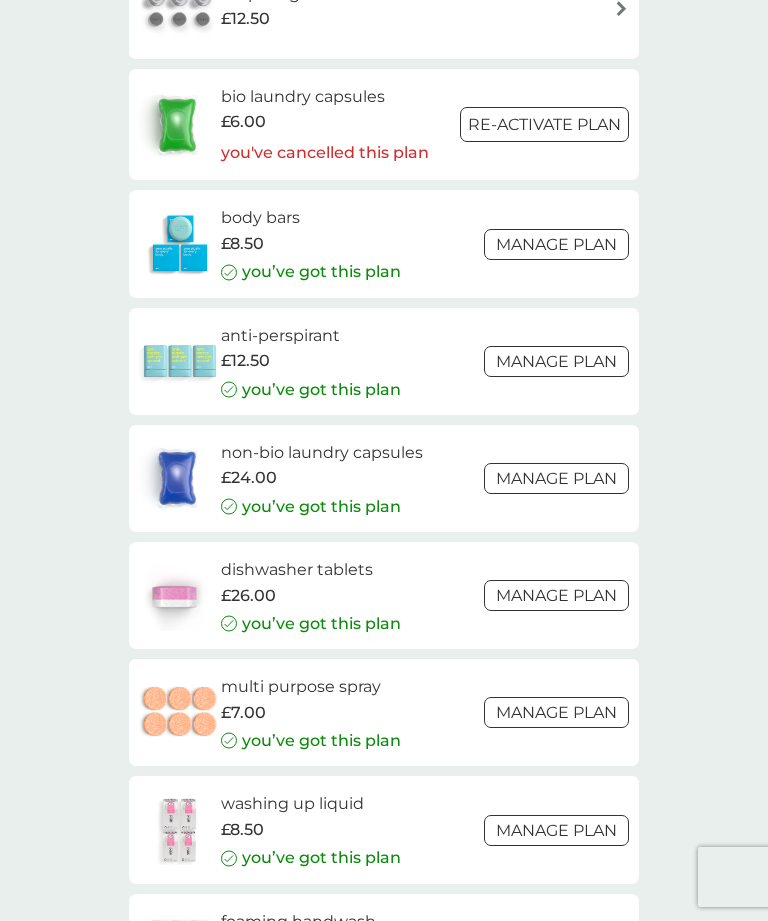 click on "Manage plan" at bounding box center [556, 595] 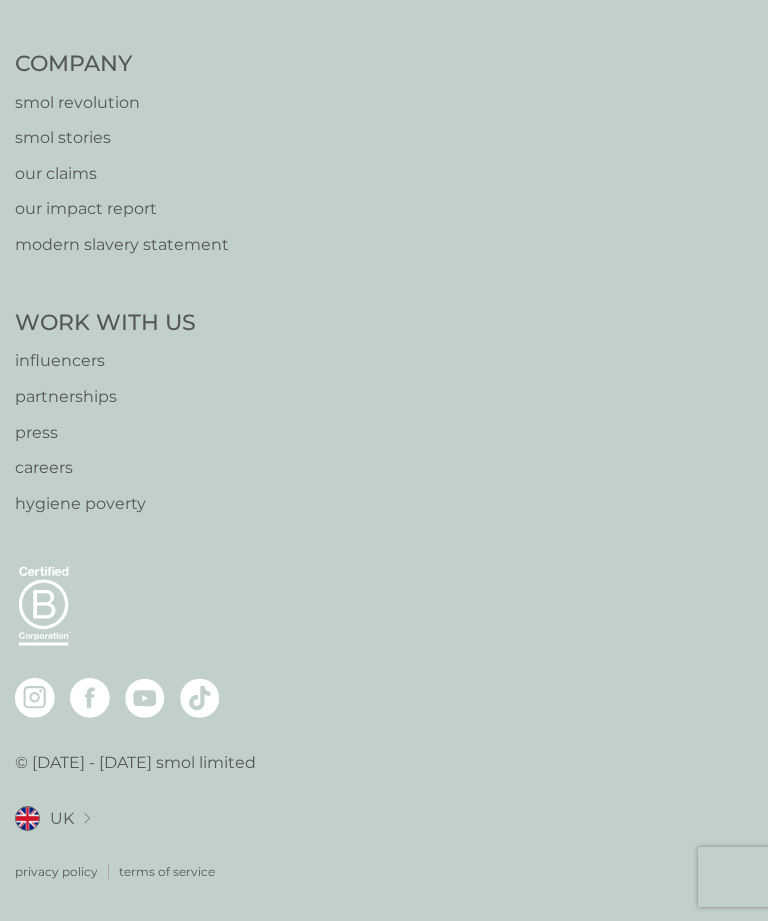 scroll, scrollTop: 0, scrollLeft: 0, axis: both 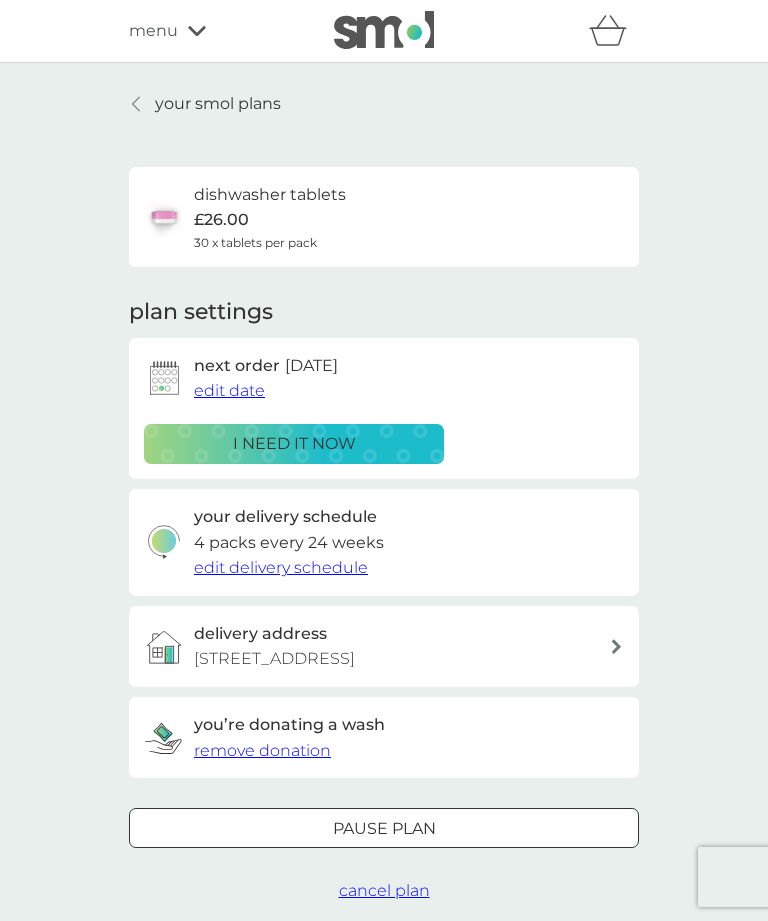 click on "edit delivery schedule" at bounding box center [281, 567] 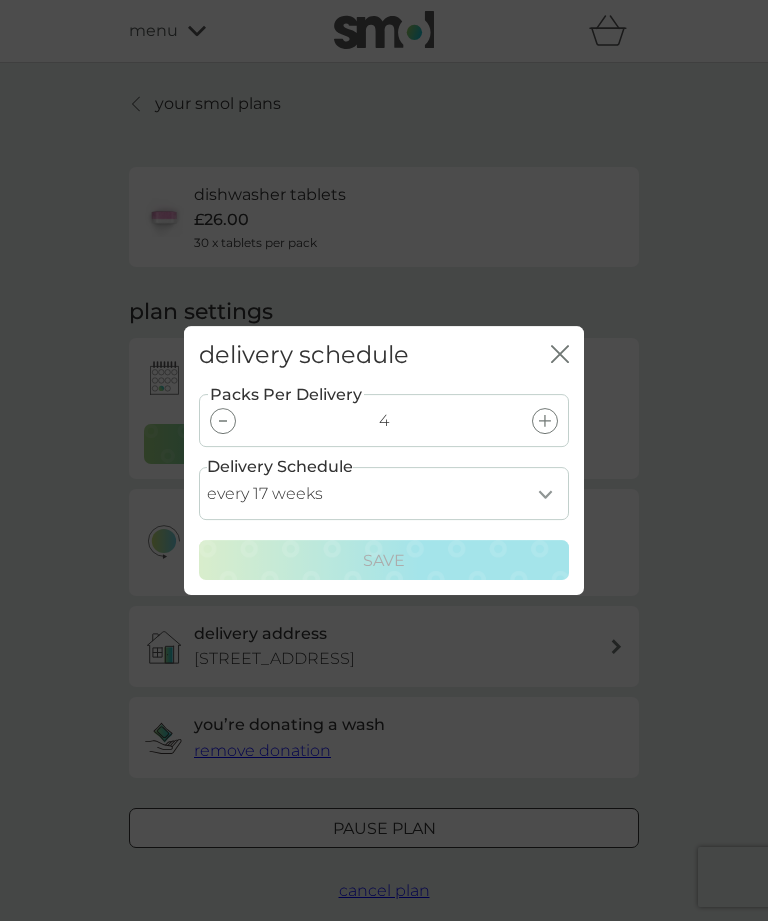 click on "every 1 week every 2 weeks every 3 weeks every 4 weeks every 5 weeks every 6 weeks every 7 weeks every 8 weeks every 9 weeks every 10 weeks every 11 weeks every 12 weeks every 13 weeks every 14 weeks every 15 weeks every 16 weeks every 17 weeks" at bounding box center [384, 493] 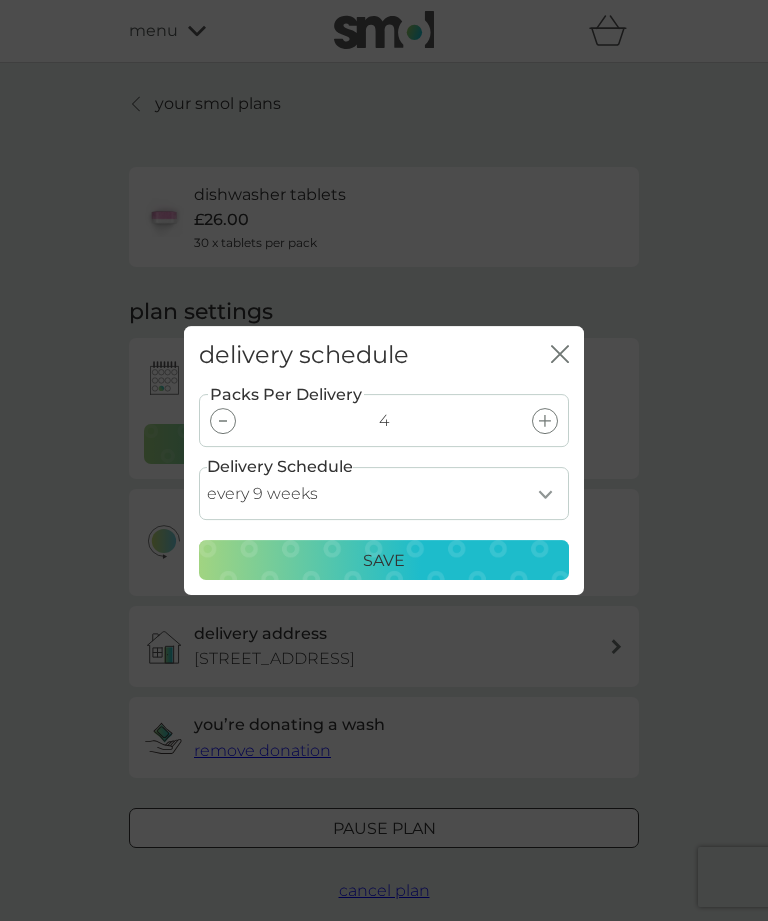 click on "every 1 week every 2 weeks every 3 weeks every 4 weeks every 5 weeks every 6 weeks every 7 weeks every 8 weeks every 9 weeks every 10 weeks every 11 weeks every 12 weeks every 13 weeks every 14 weeks every 15 weeks every 16 weeks every 17 weeks" at bounding box center [384, 493] 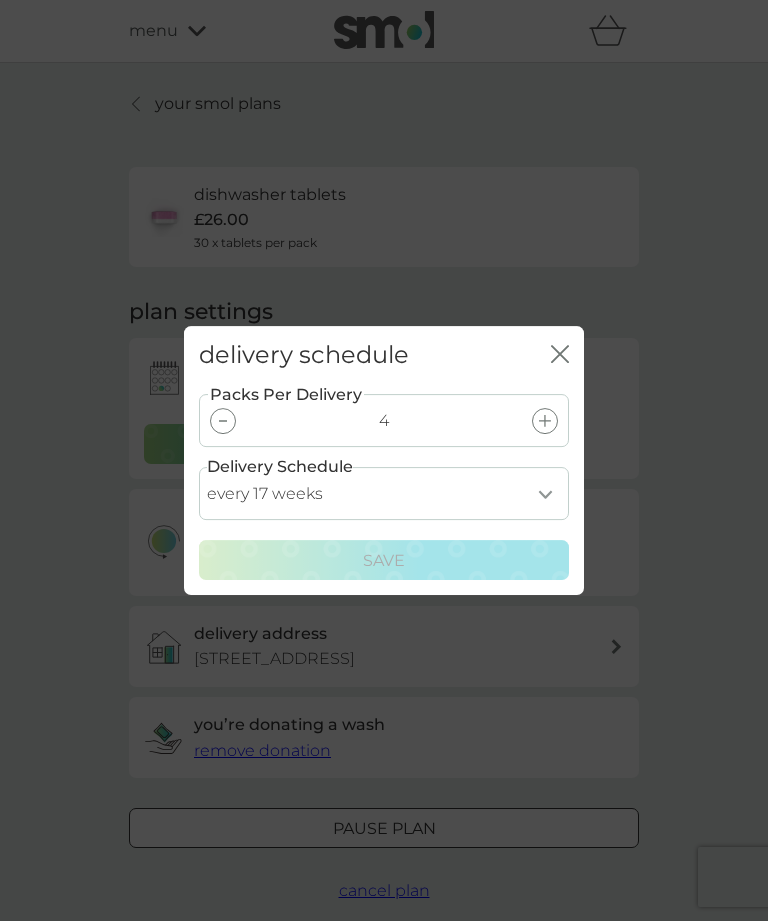 click on "every 1 week every 2 weeks every 3 weeks every 4 weeks every 5 weeks every 6 weeks every 7 weeks every 8 weeks every 9 weeks every 10 weeks every 11 weeks every 12 weeks every 13 weeks every 14 weeks every 15 weeks every 16 weeks every 17 weeks" at bounding box center (384, 493) 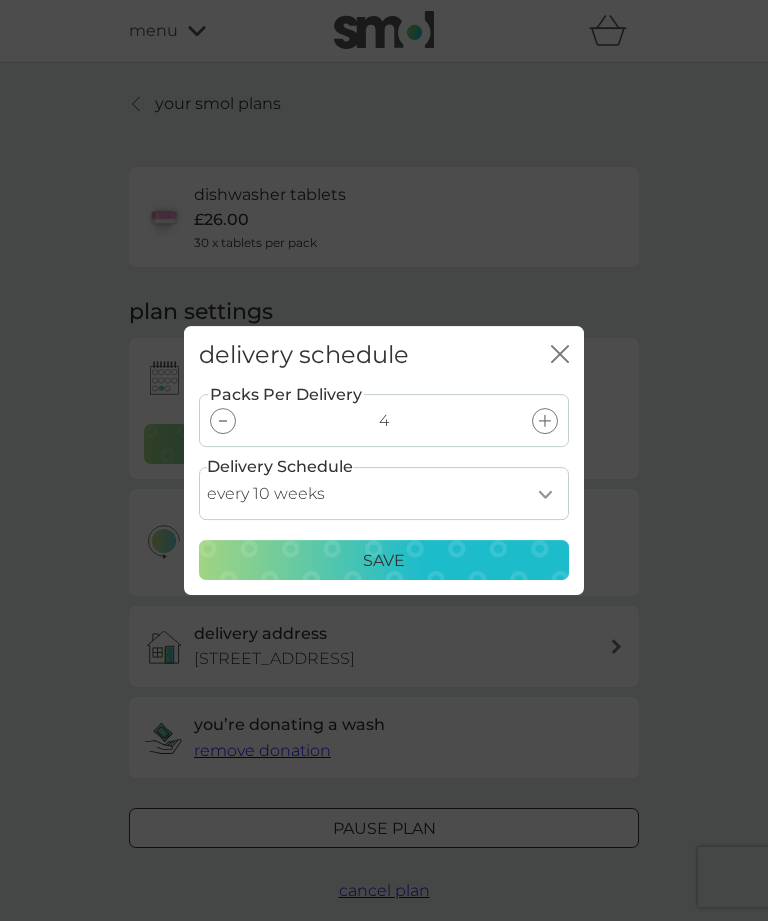 click on "every 1 week every 2 weeks every 3 weeks every 4 weeks every 5 weeks every 6 weeks every 7 weeks every 8 weeks every 9 weeks every 10 weeks every 11 weeks every 12 weeks every 13 weeks every 14 weeks every 15 weeks every 16 weeks every 17 weeks" at bounding box center (384, 493) 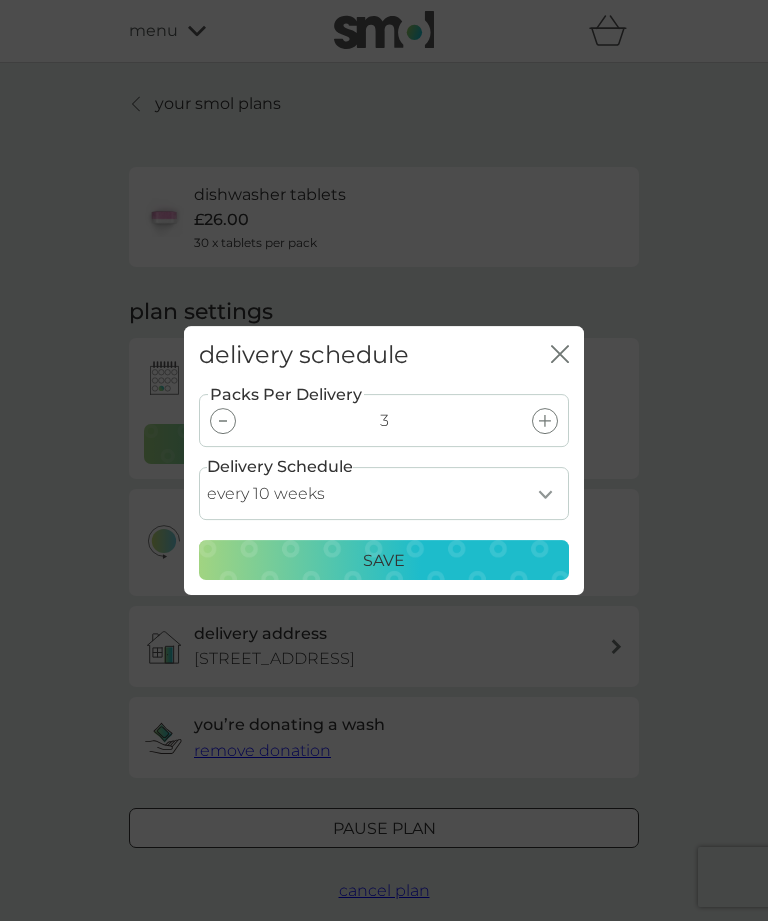 click at bounding box center [223, 421] 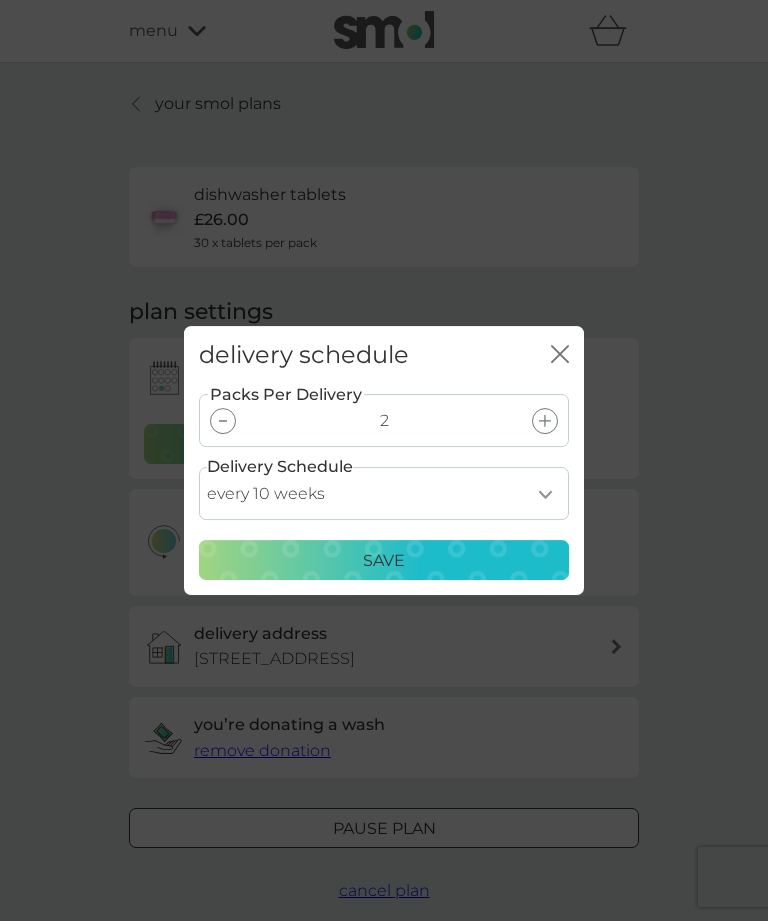 click at bounding box center (223, 421) 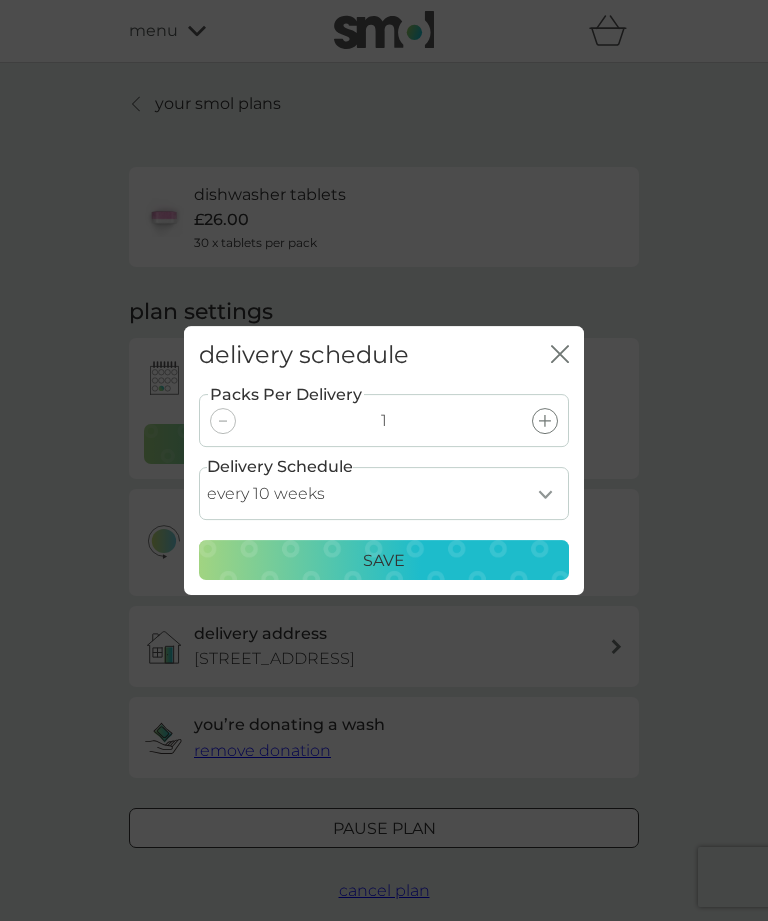 click at bounding box center [223, 421] 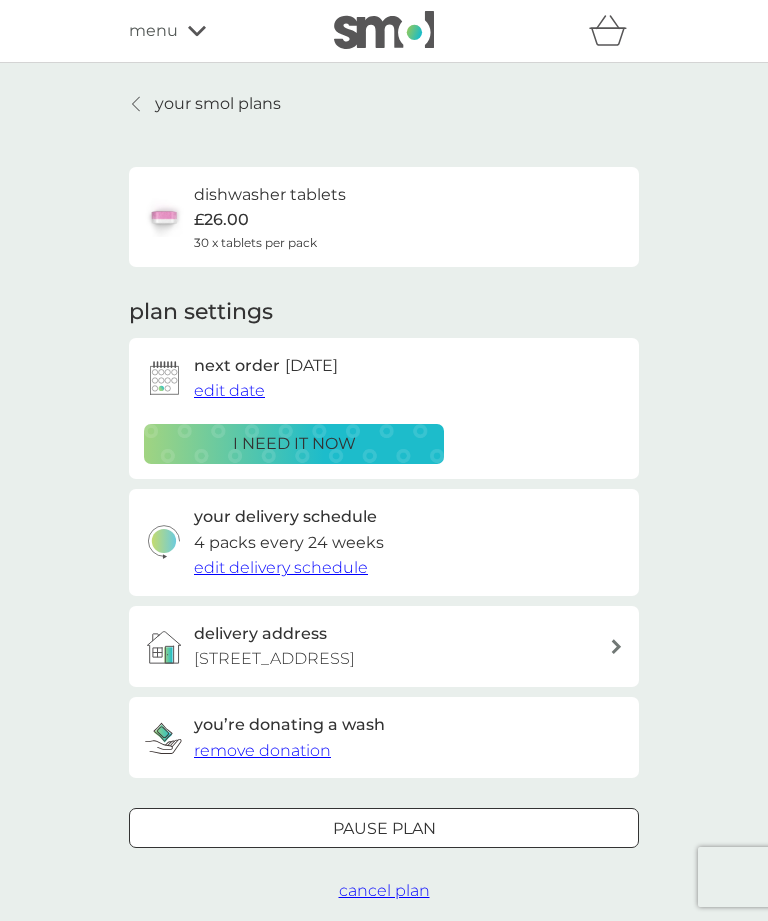 click on "Pause plan" at bounding box center (384, 829) 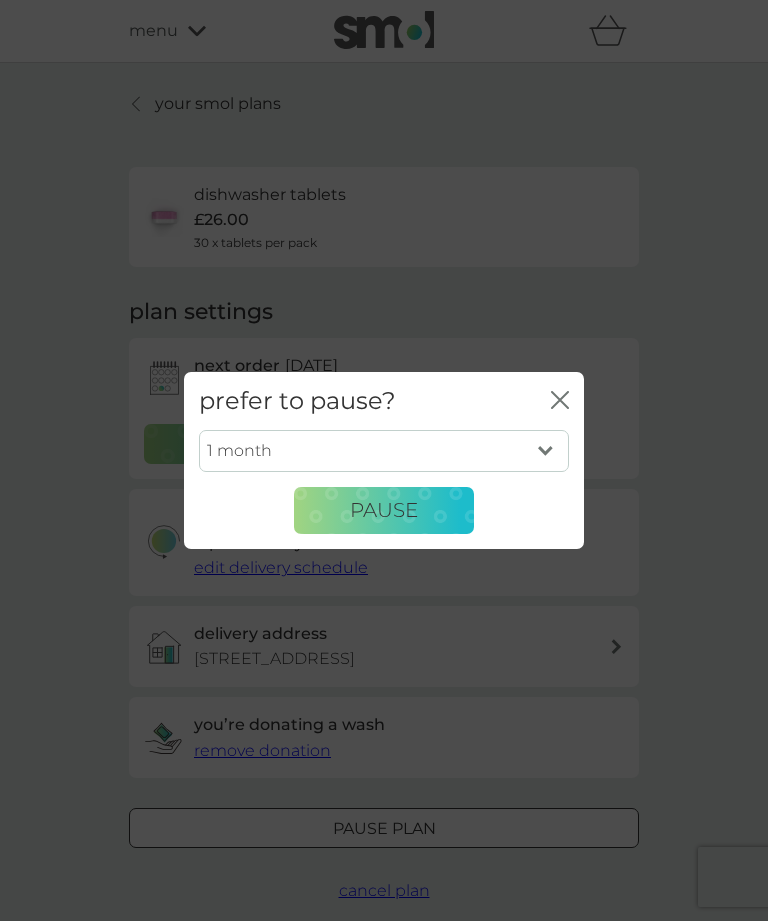 click on "1 month 2 months 3 months 4 months 5 months 6 months" at bounding box center [384, 451] 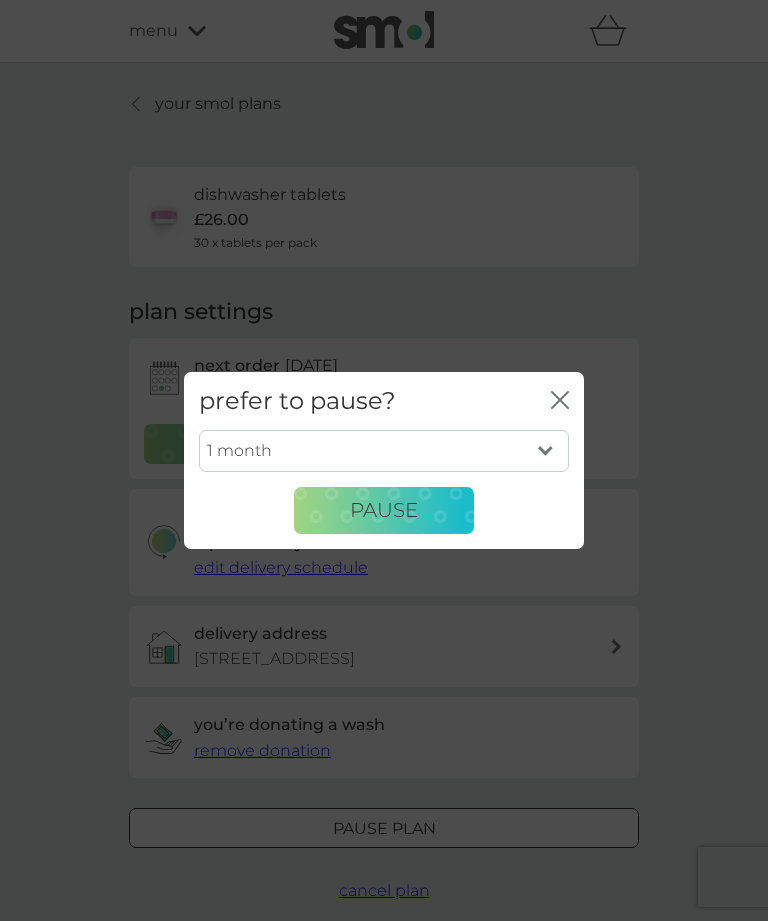 select on "6" 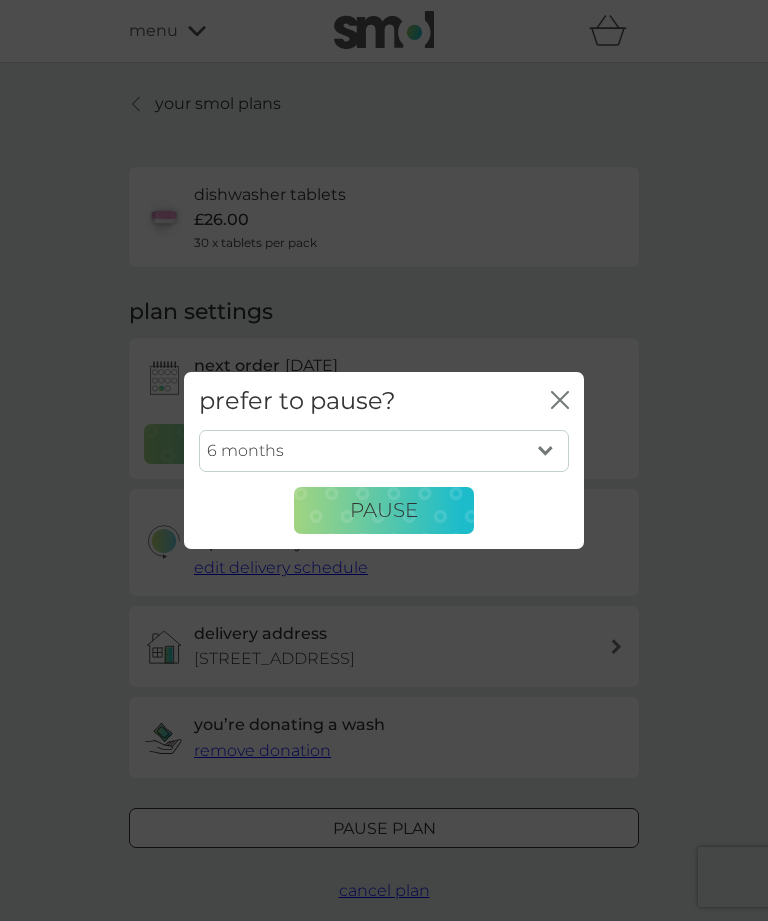 click on "Pause" at bounding box center [384, 510] 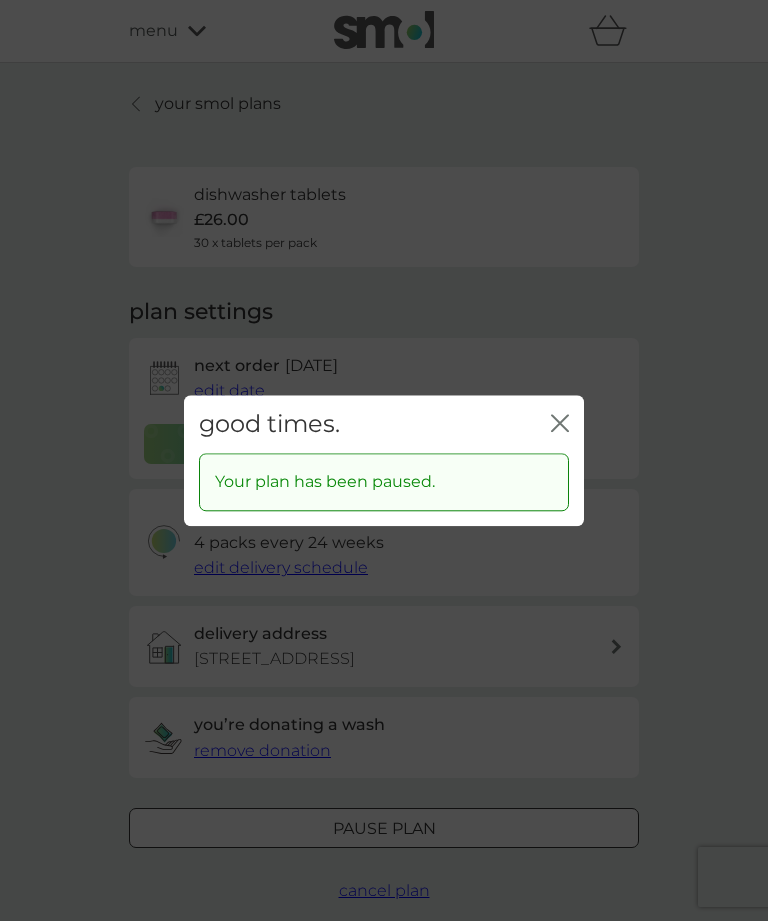 click on "good times. close" at bounding box center [384, 424] 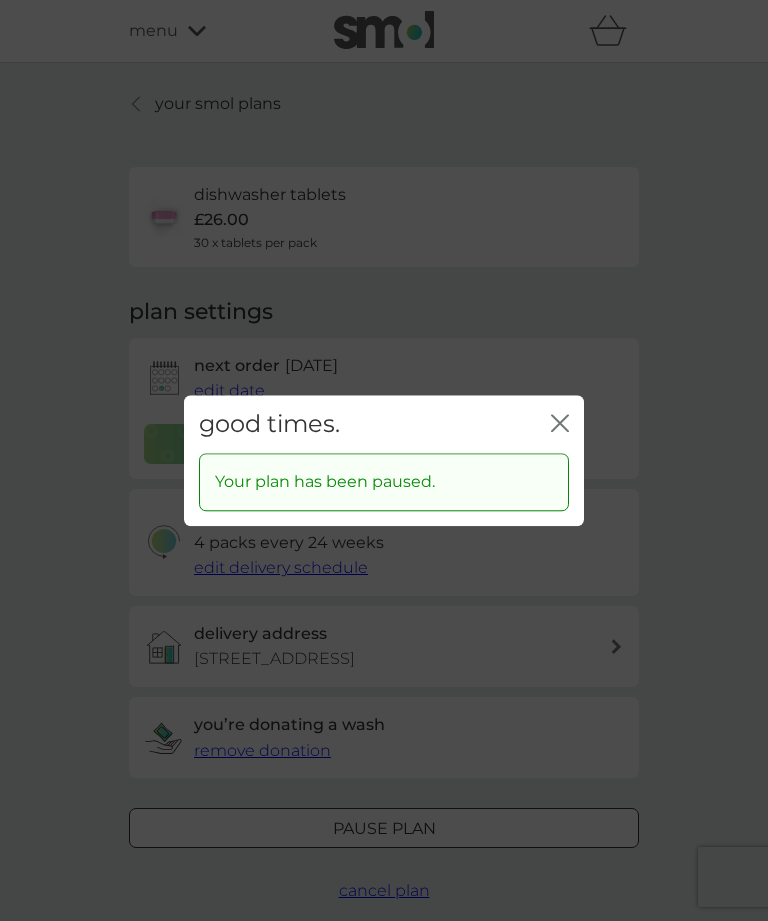 click on "close" 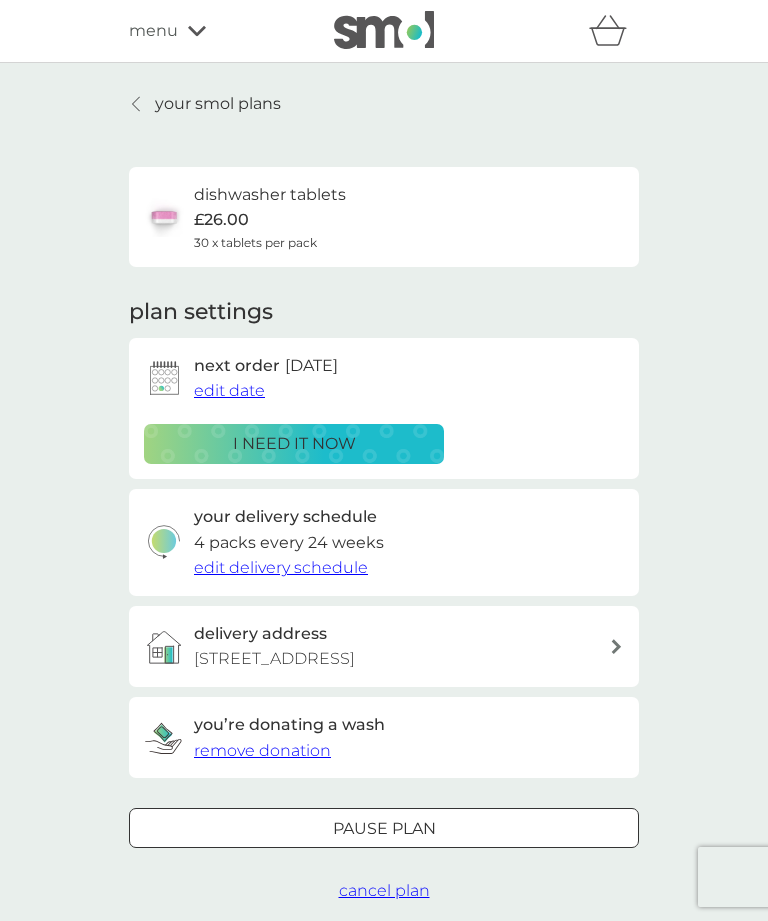 click on "cancel plan" at bounding box center [384, 890] 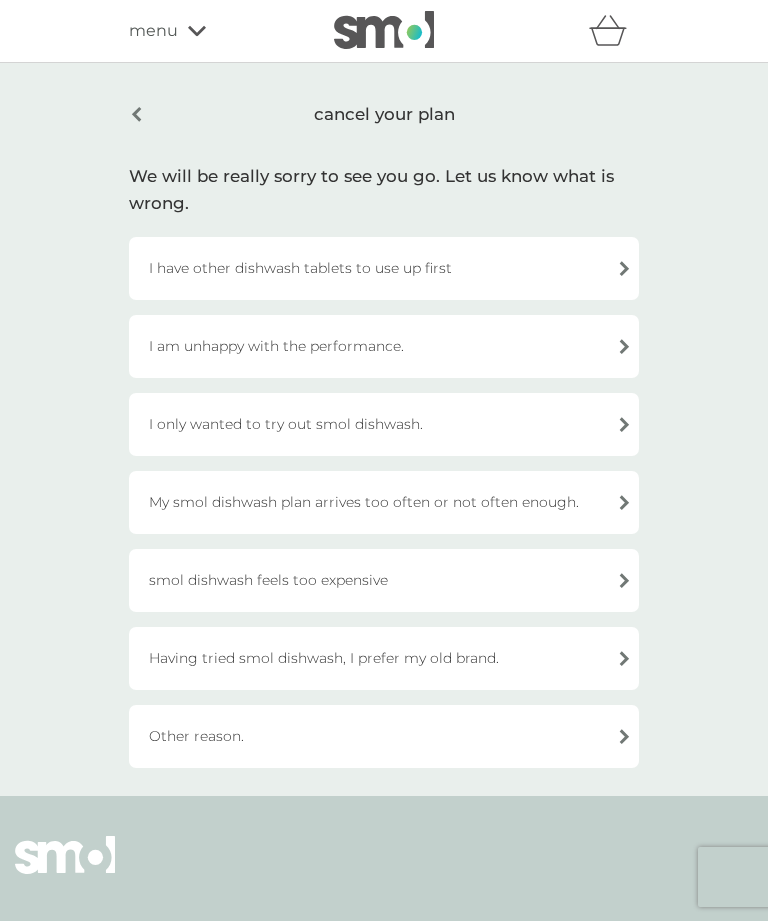 click on "Having tried smol dishwash, I prefer my old brand." at bounding box center (384, 658) 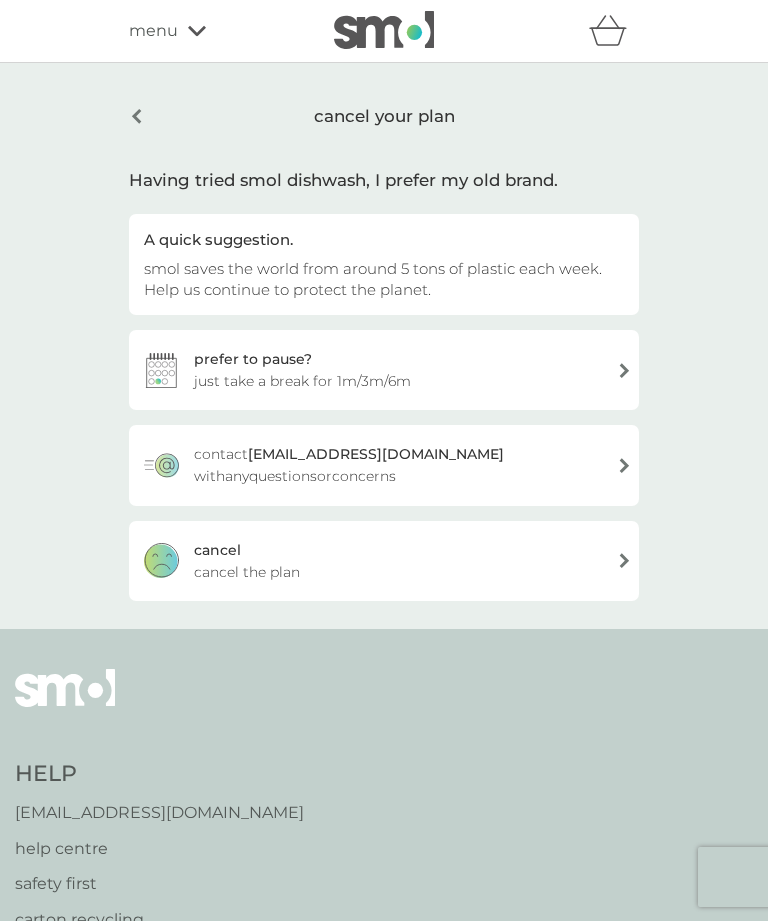 click on "[PERSON_NAME] the plan" at bounding box center (384, 561) 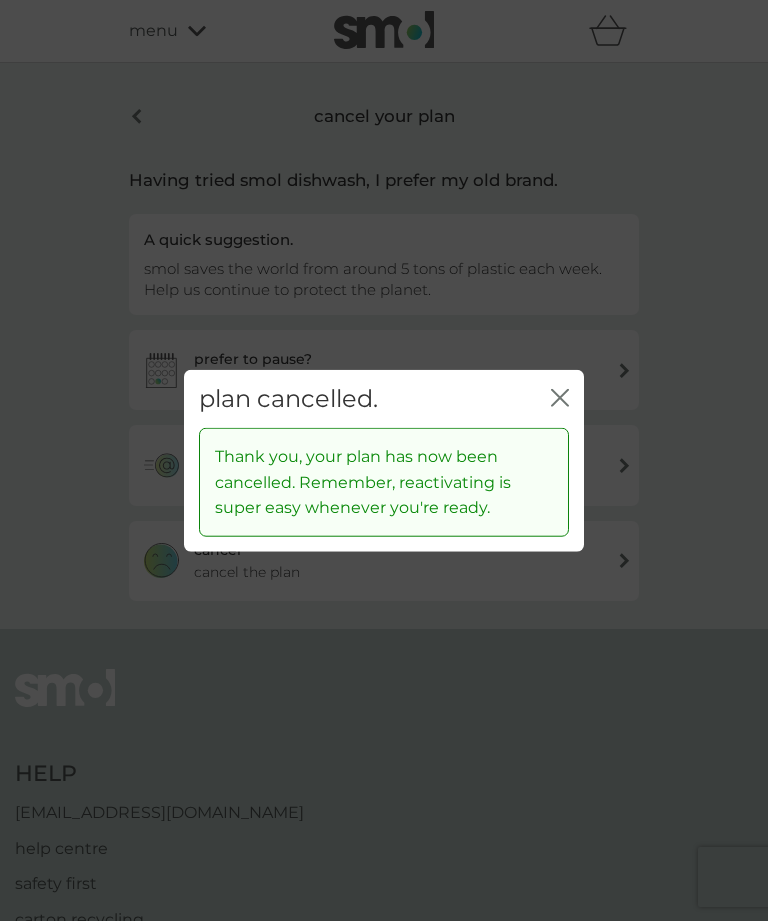 click on "close" 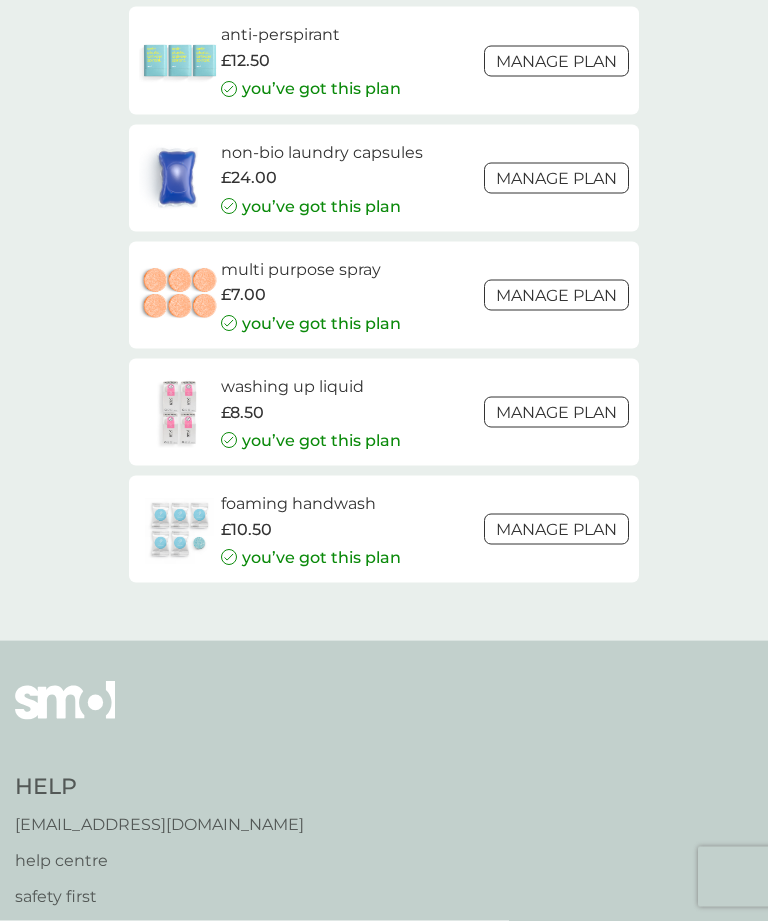 scroll, scrollTop: 3135, scrollLeft: 0, axis: vertical 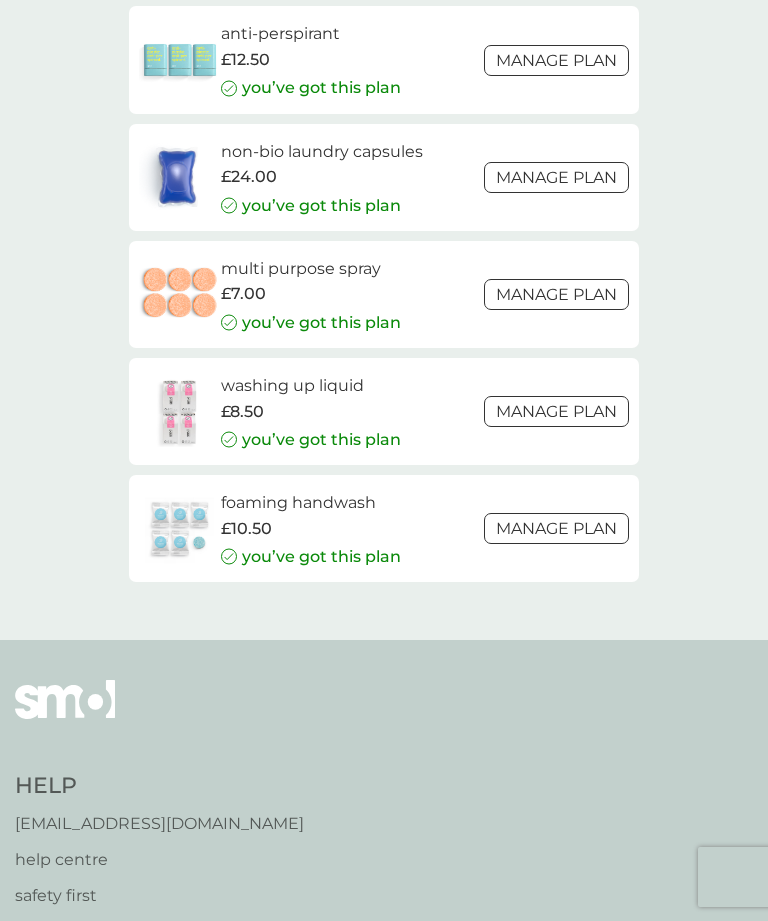 click on "Manage plan" at bounding box center [556, 294] 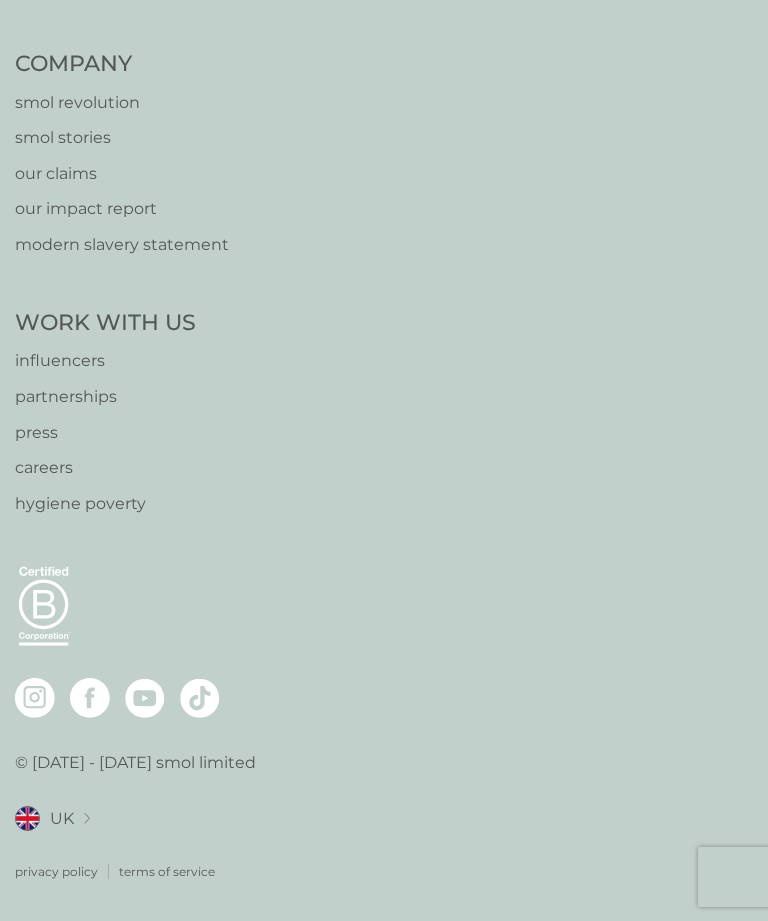 scroll, scrollTop: 0, scrollLeft: 0, axis: both 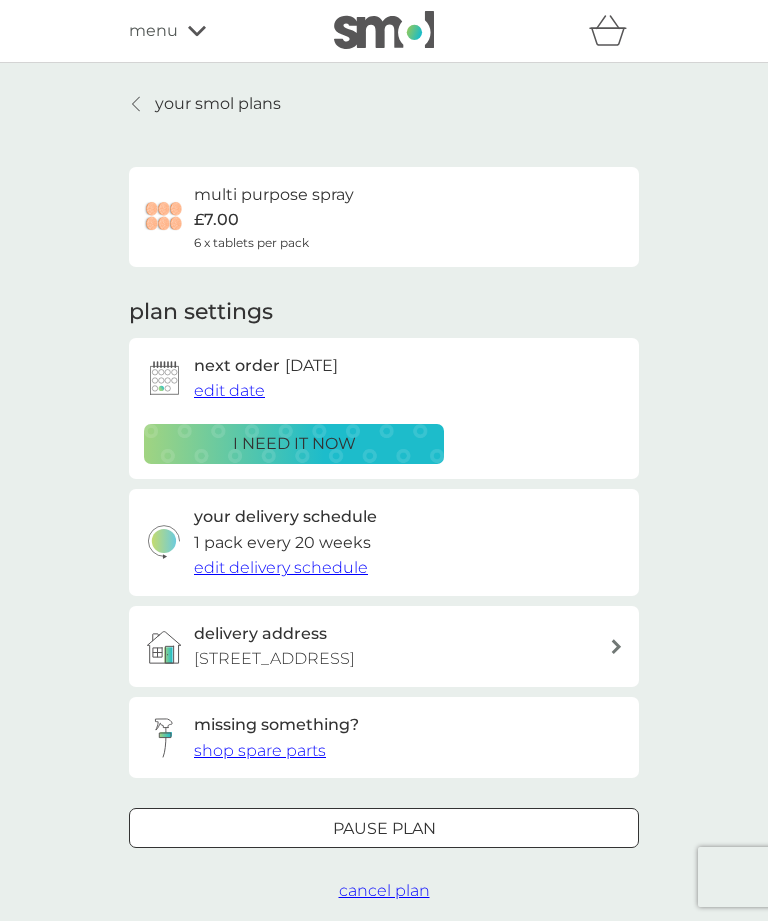 click on "your smol plans" at bounding box center [205, 104] 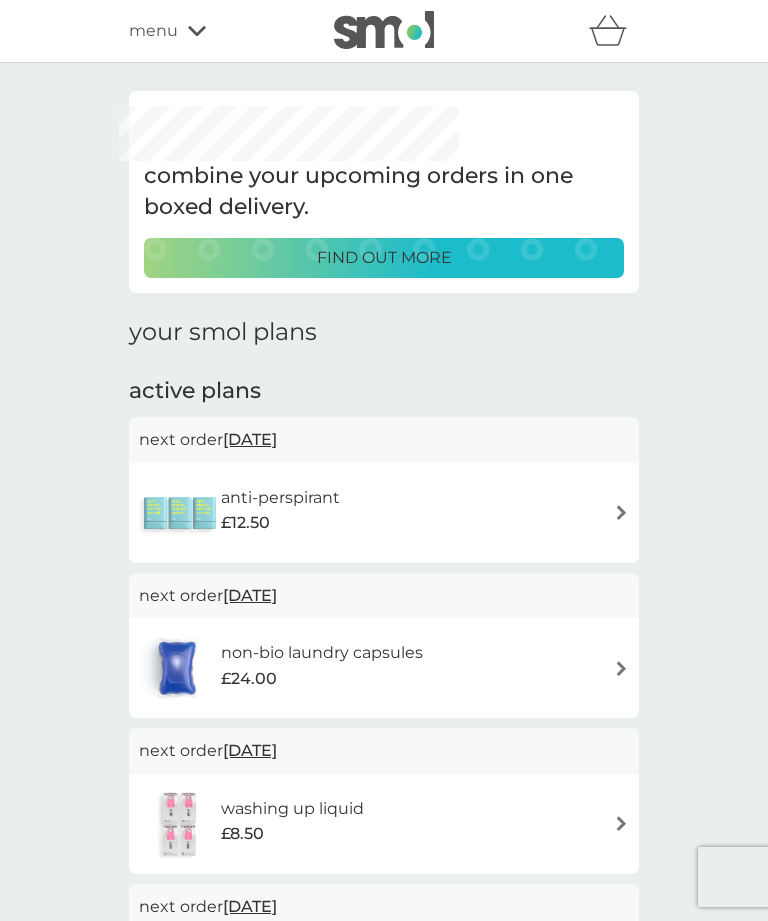 click at bounding box center (621, 512) 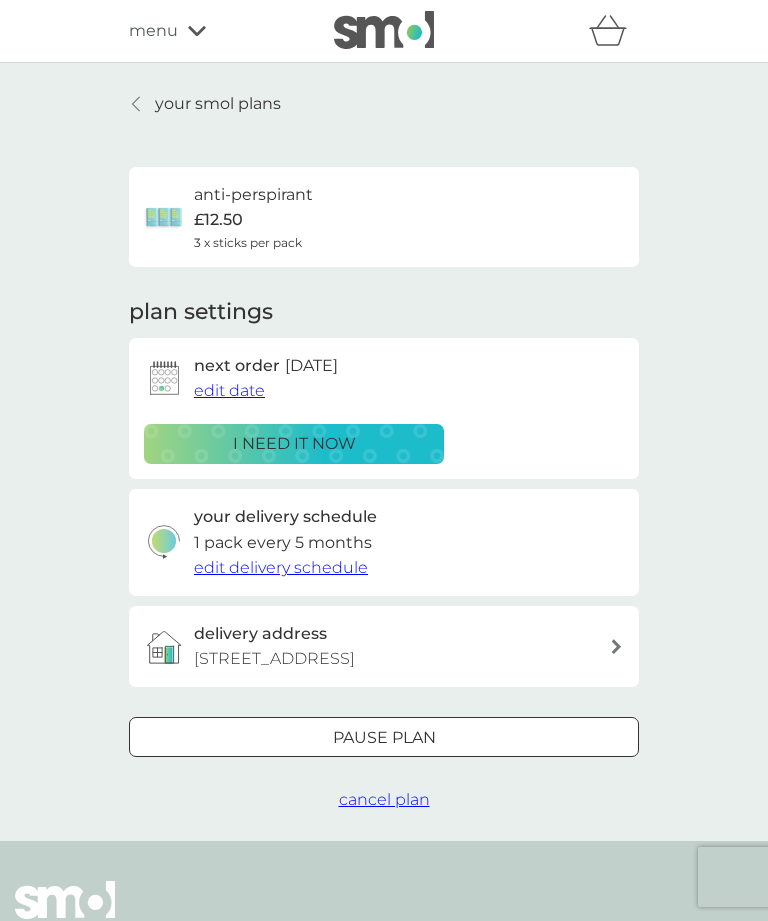 click at bounding box center (137, 104) 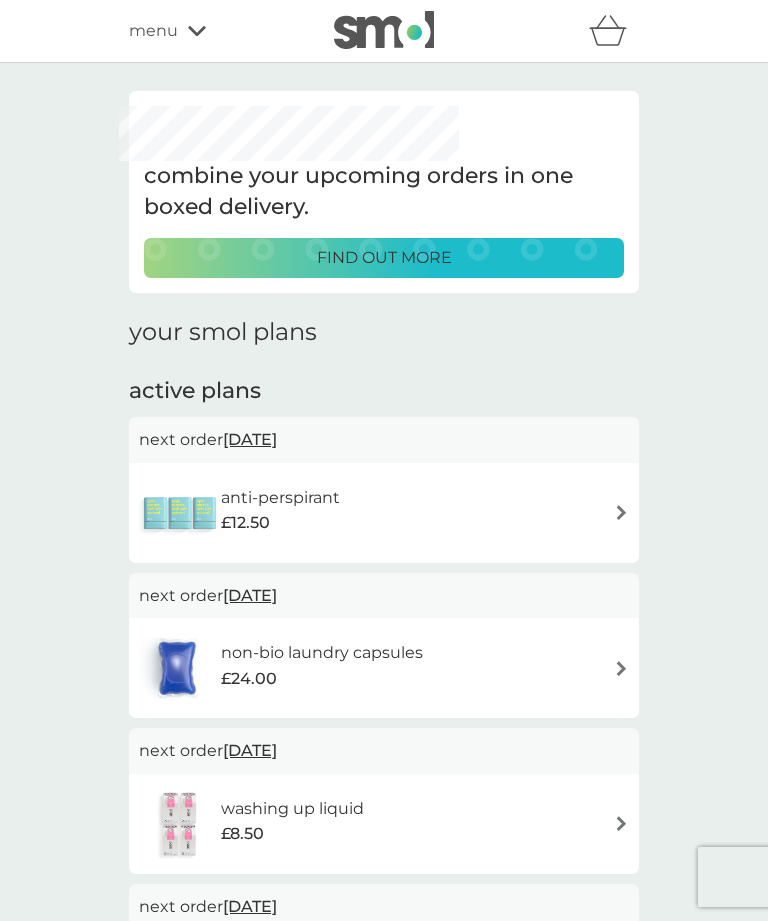 click on "non-bio laundry capsules £24.00" at bounding box center (384, 668) 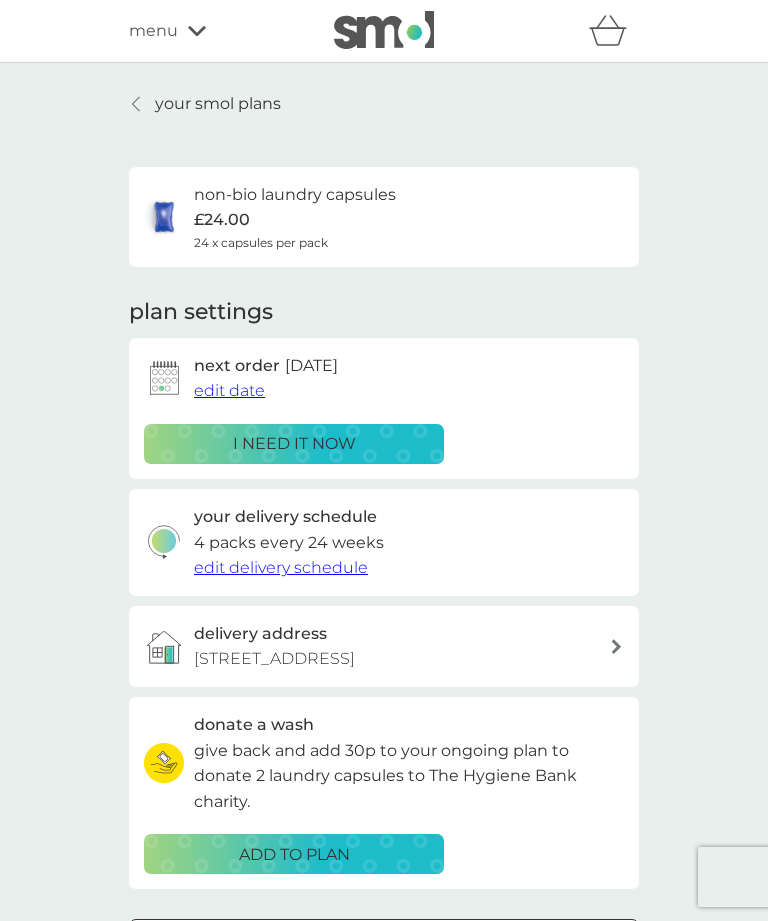 click on "edit delivery schedule" at bounding box center (281, 567) 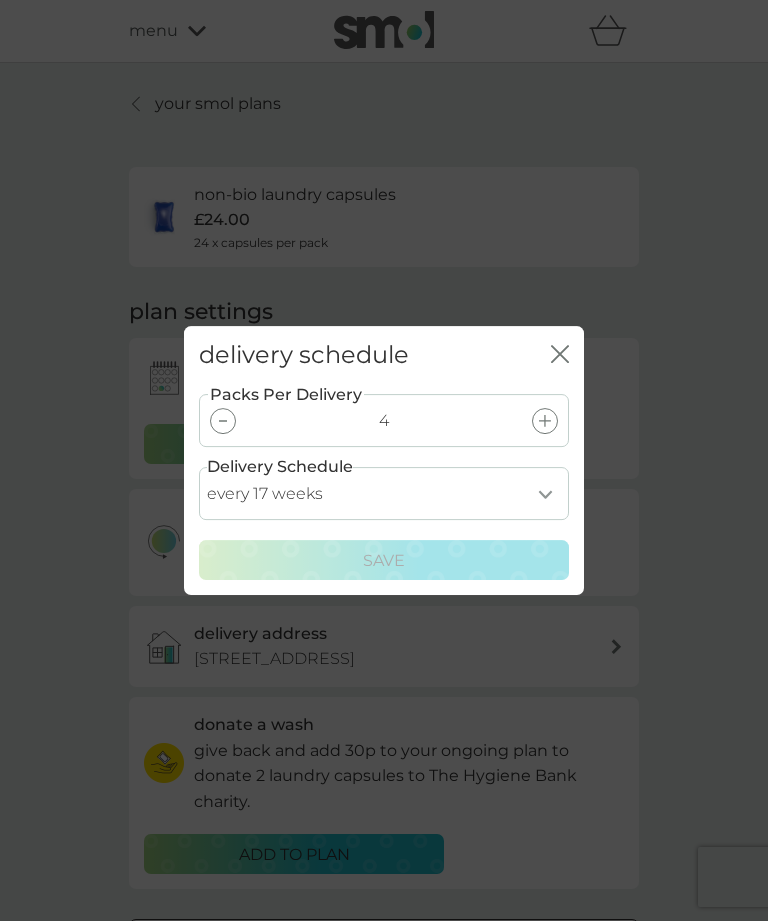 click on "delivery schedule close" at bounding box center [384, 355] 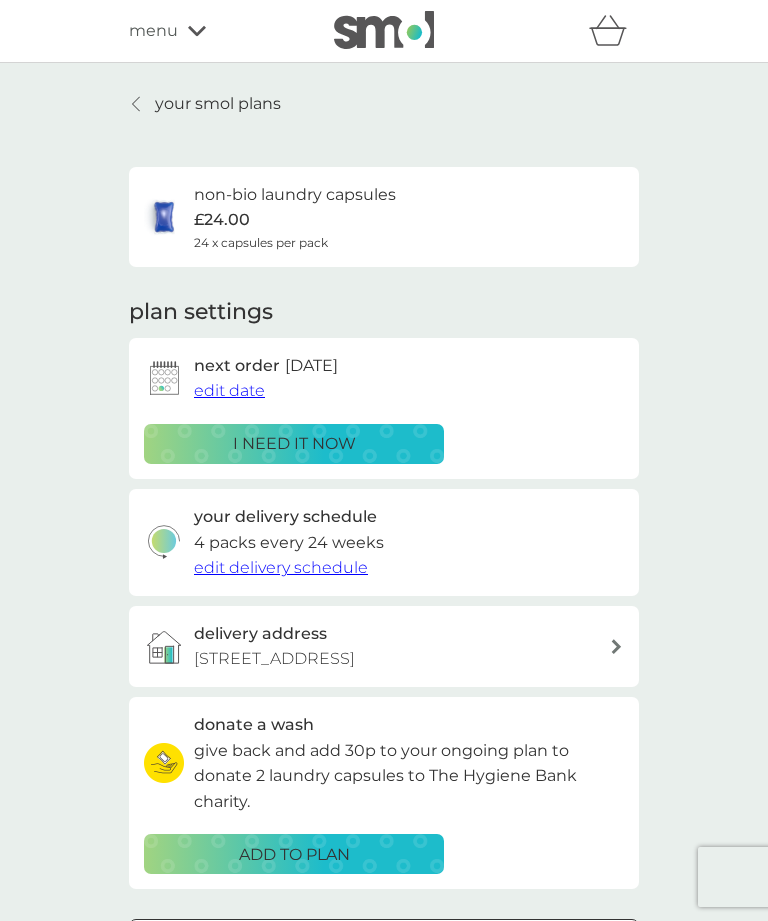 click on "your smol plans" at bounding box center [218, 104] 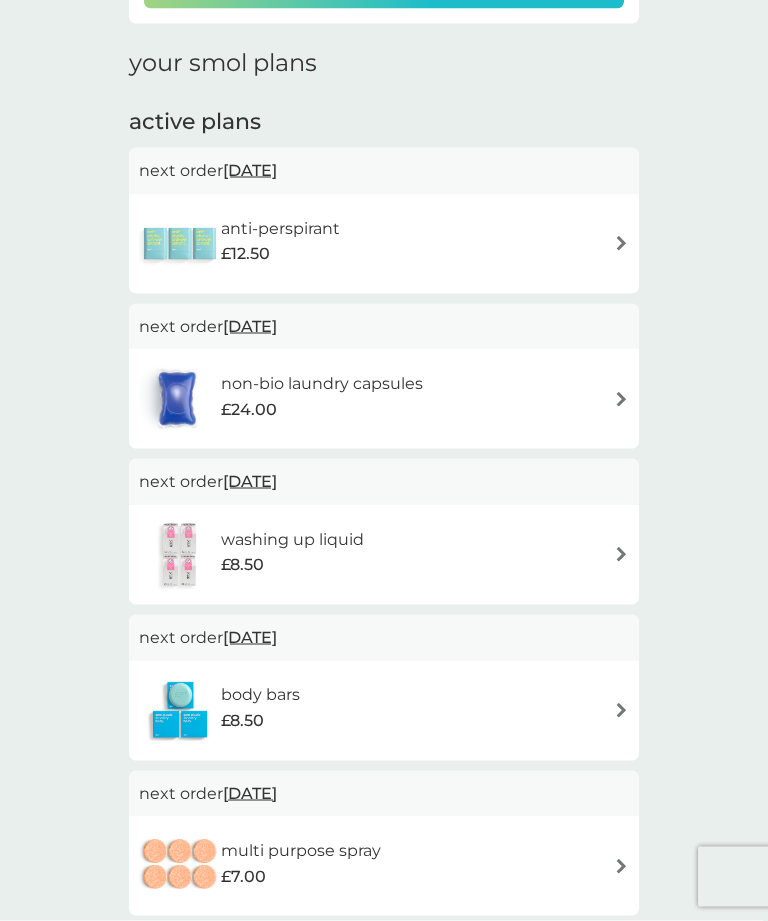 scroll, scrollTop: 292, scrollLeft: 0, axis: vertical 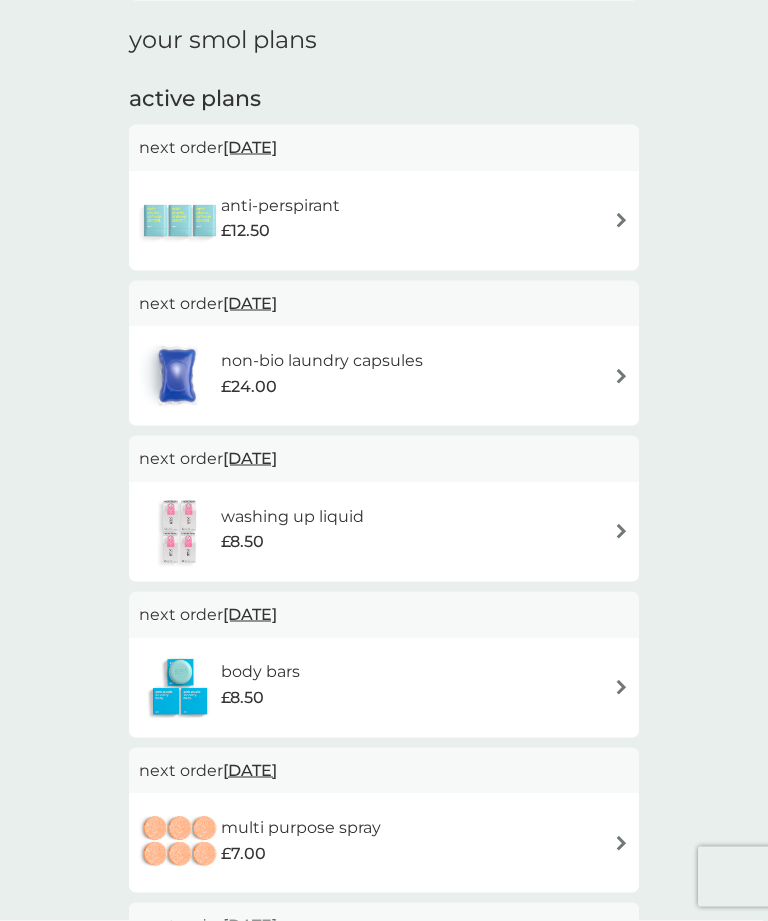 click at bounding box center (621, 531) 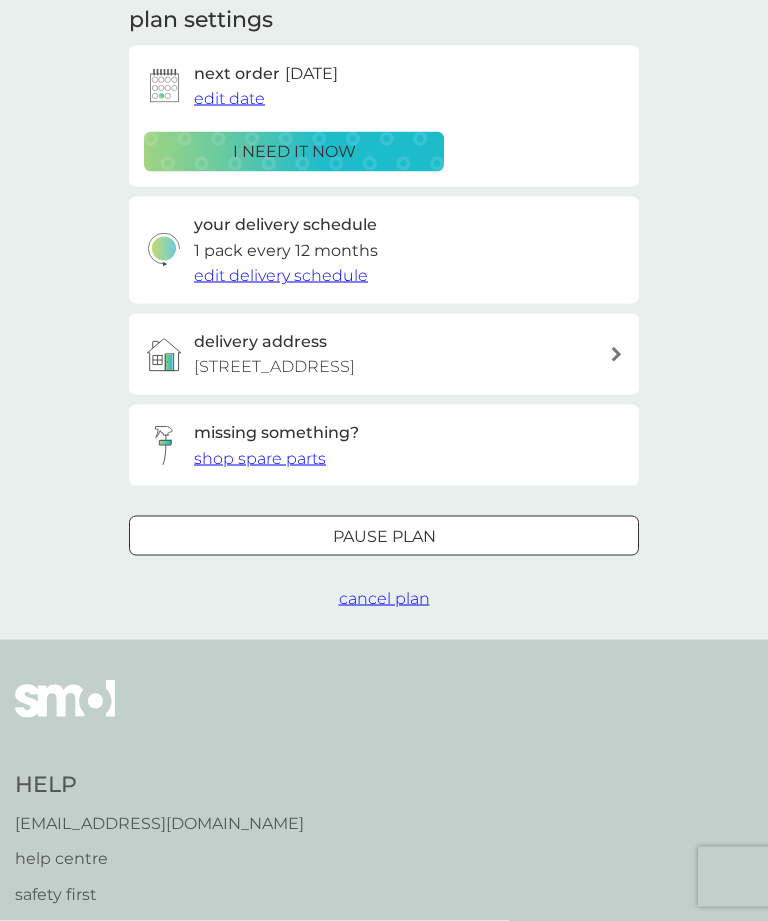 scroll, scrollTop: 0, scrollLeft: 0, axis: both 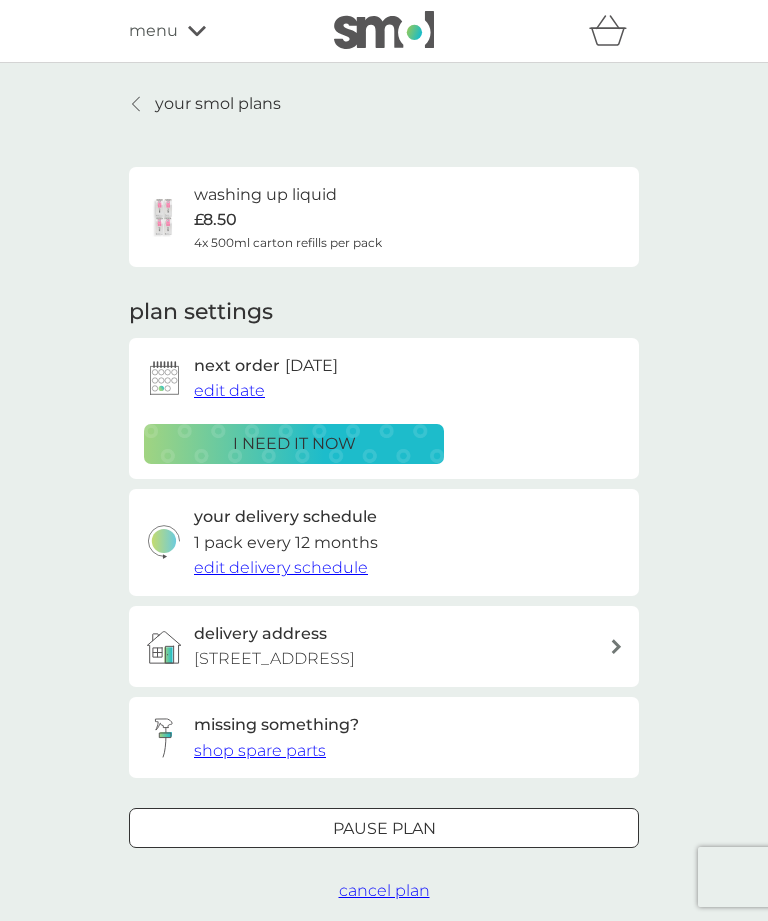 click 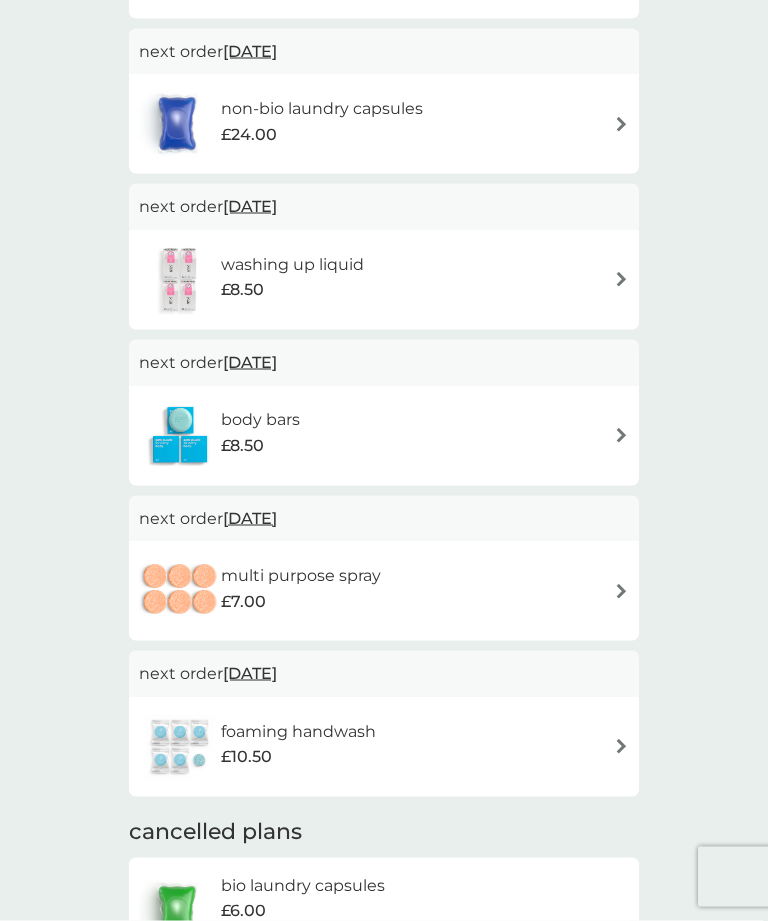 scroll, scrollTop: 545, scrollLeft: 0, axis: vertical 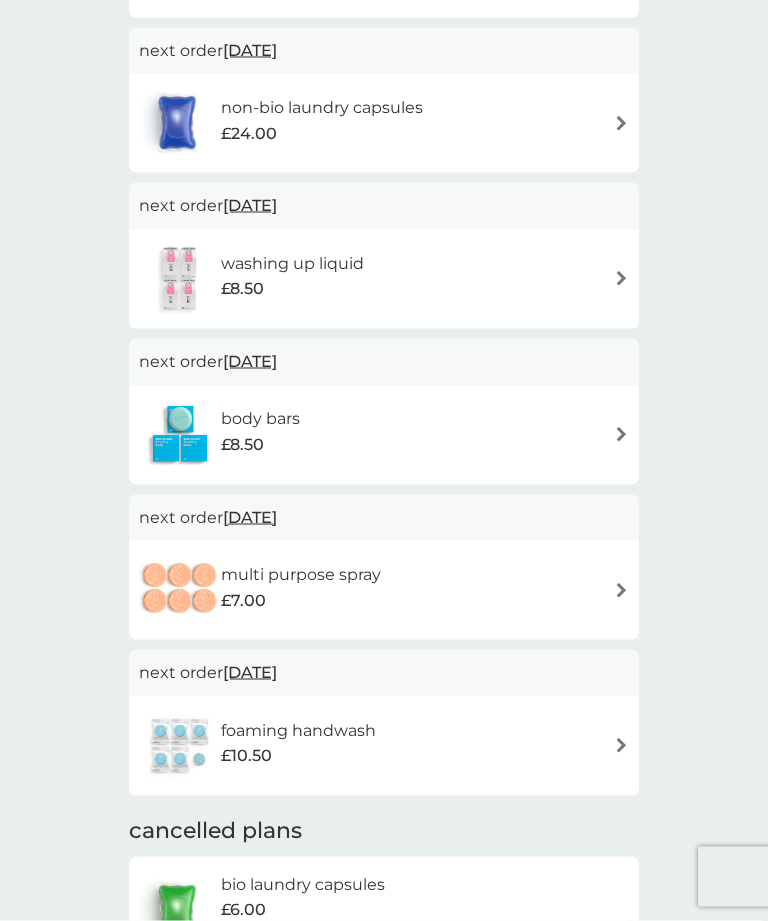 click on "foaming handwash £10.50" at bounding box center [384, 746] 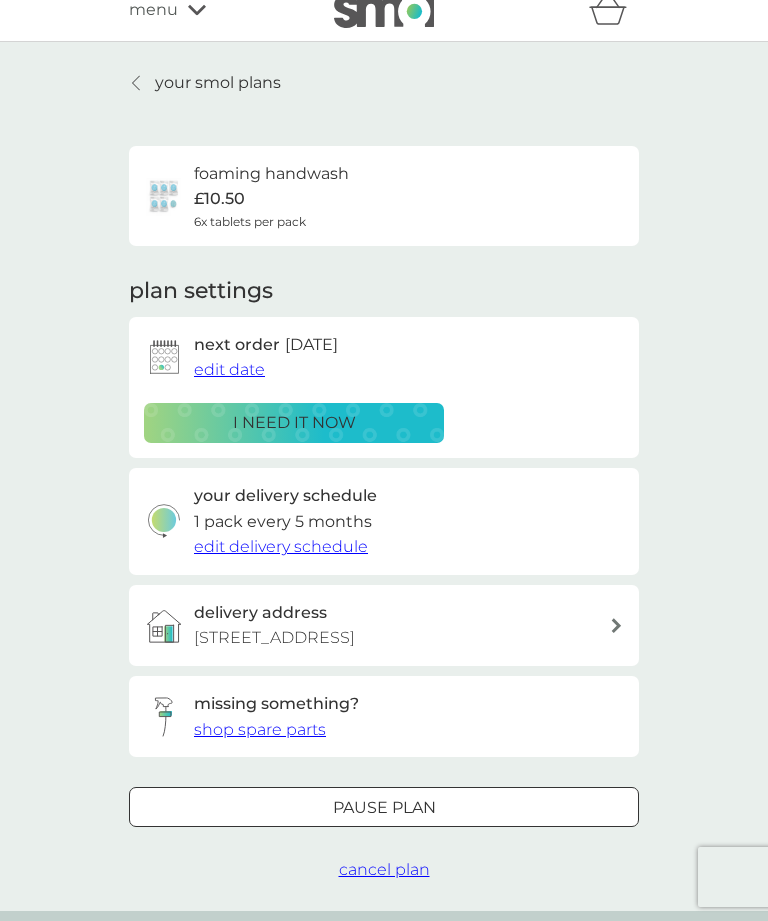 scroll, scrollTop: 0, scrollLeft: 0, axis: both 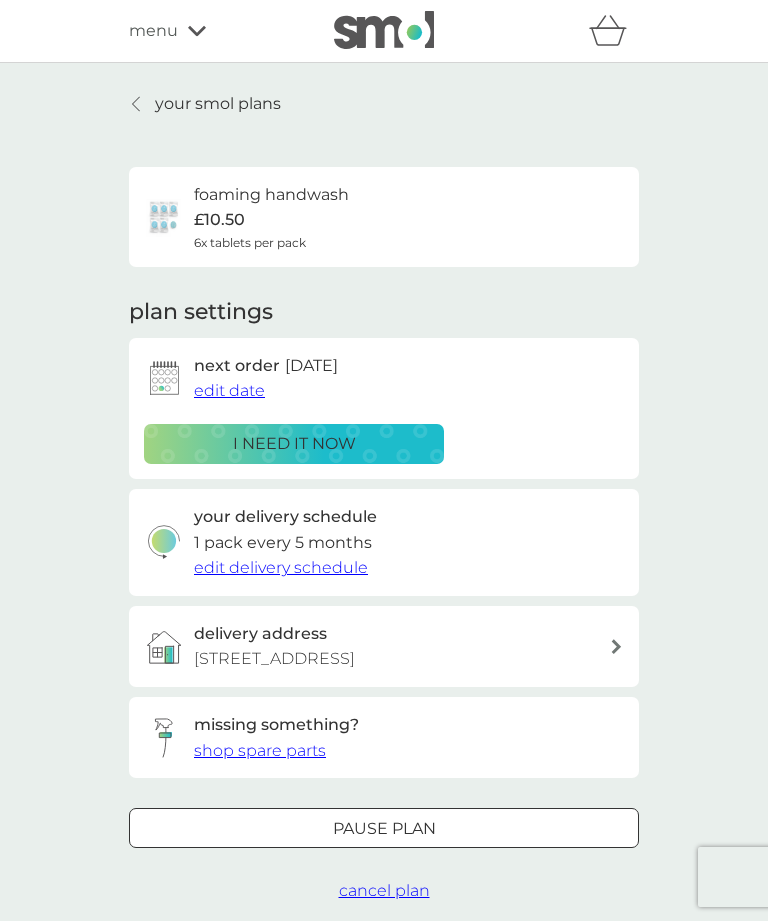 click on "your smol plans" at bounding box center [205, 104] 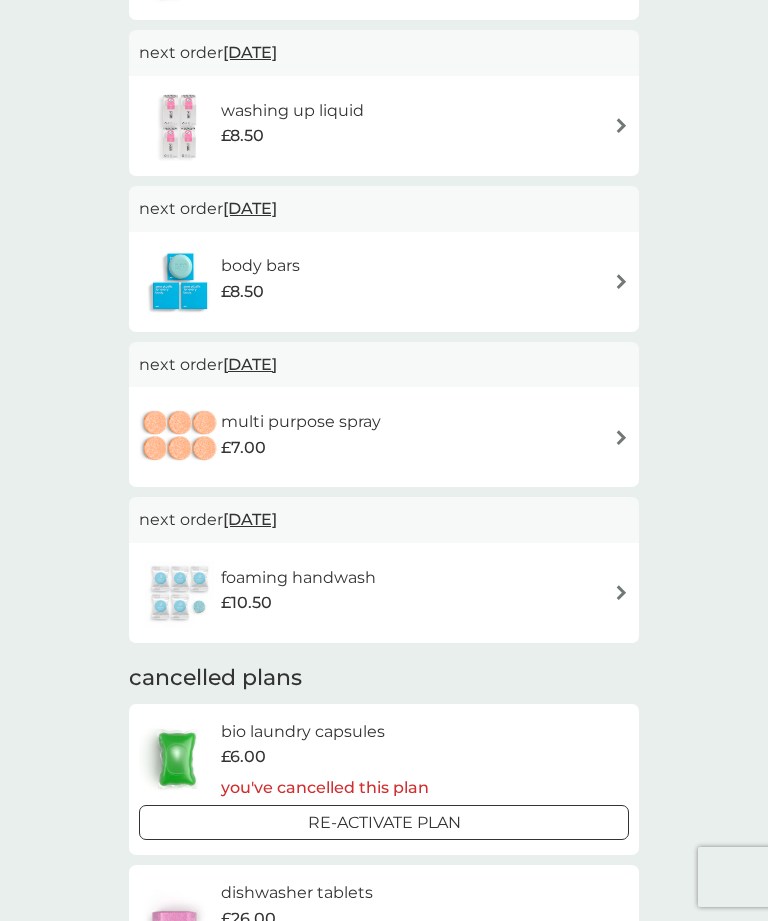 scroll, scrollTop: 697, scrollLeft: 0, axis: vertical 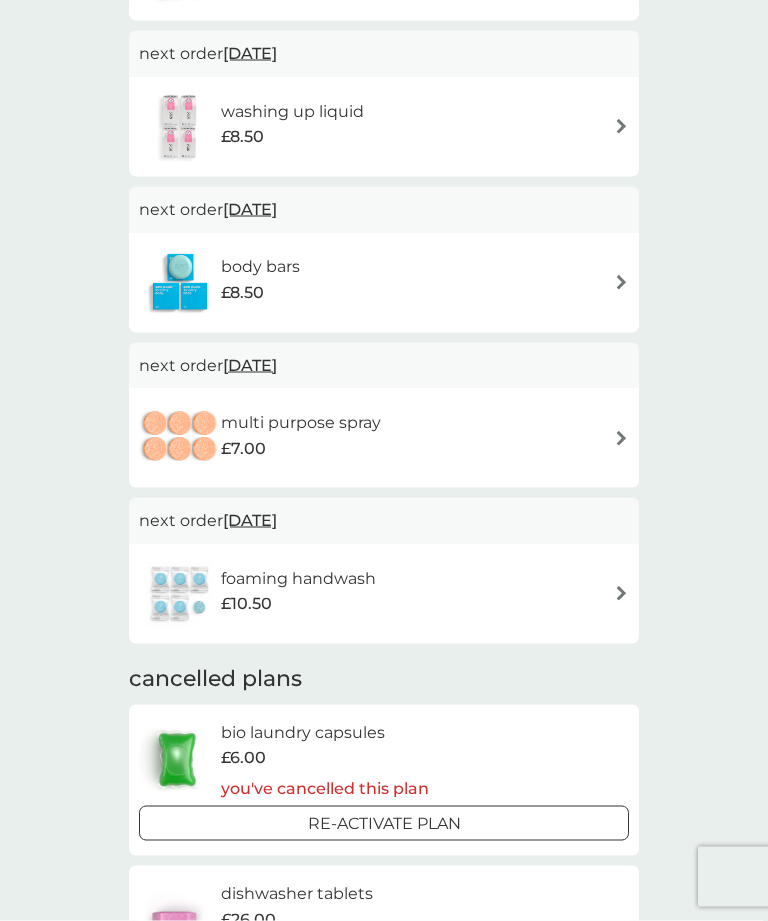 click on "[DATE]" at bounding box center (250, 209) 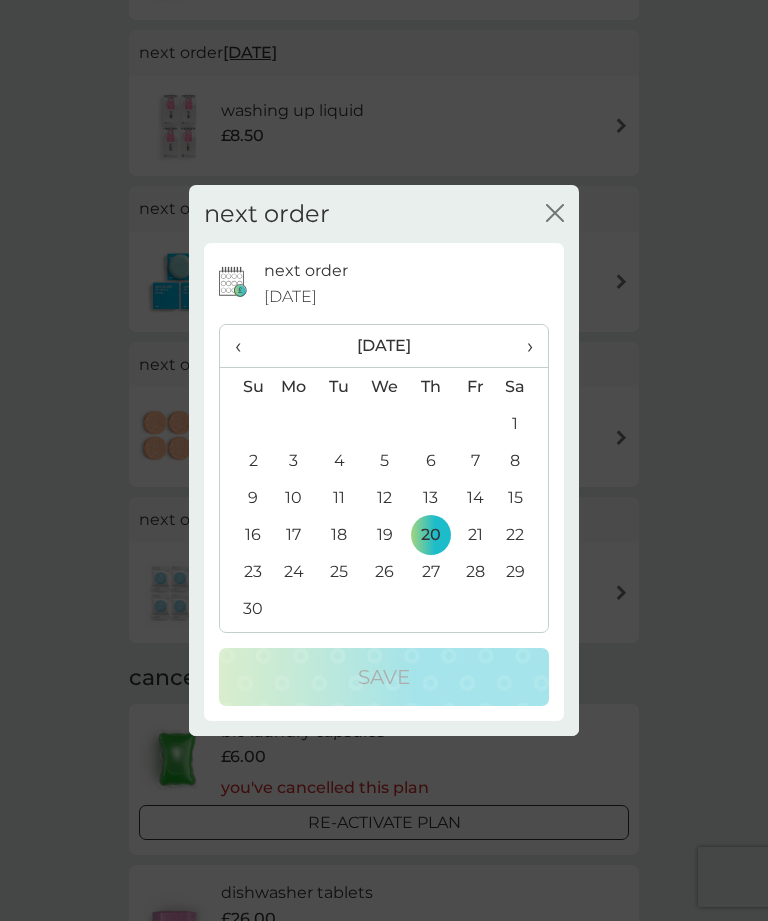 click on "22" at bounding box center [523, 534] 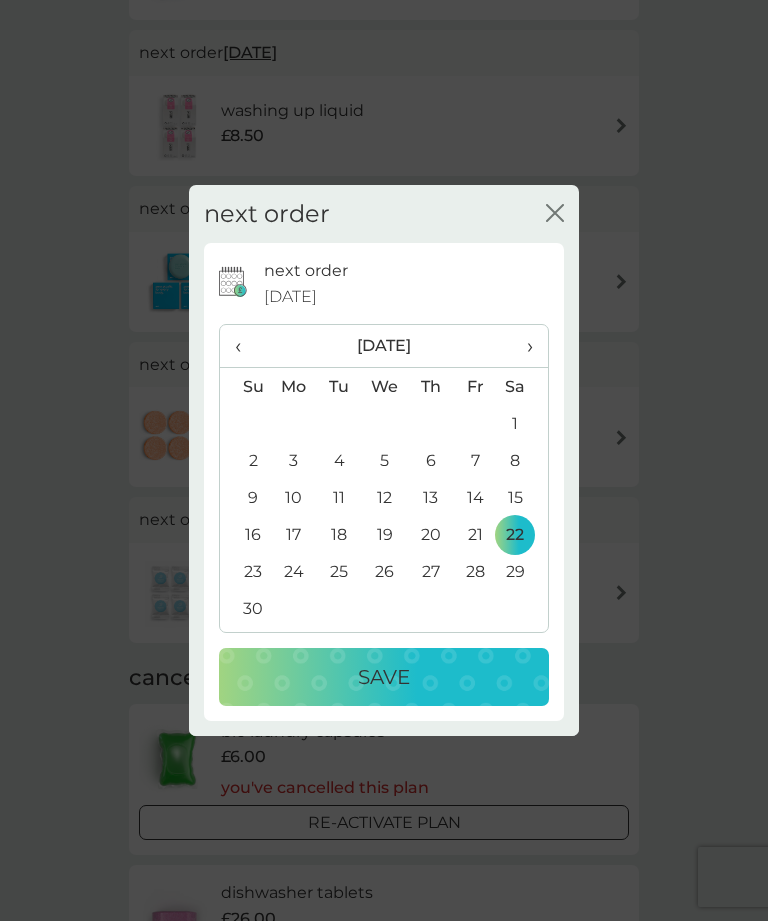 click on "Save" at bounding box center (384, 677) 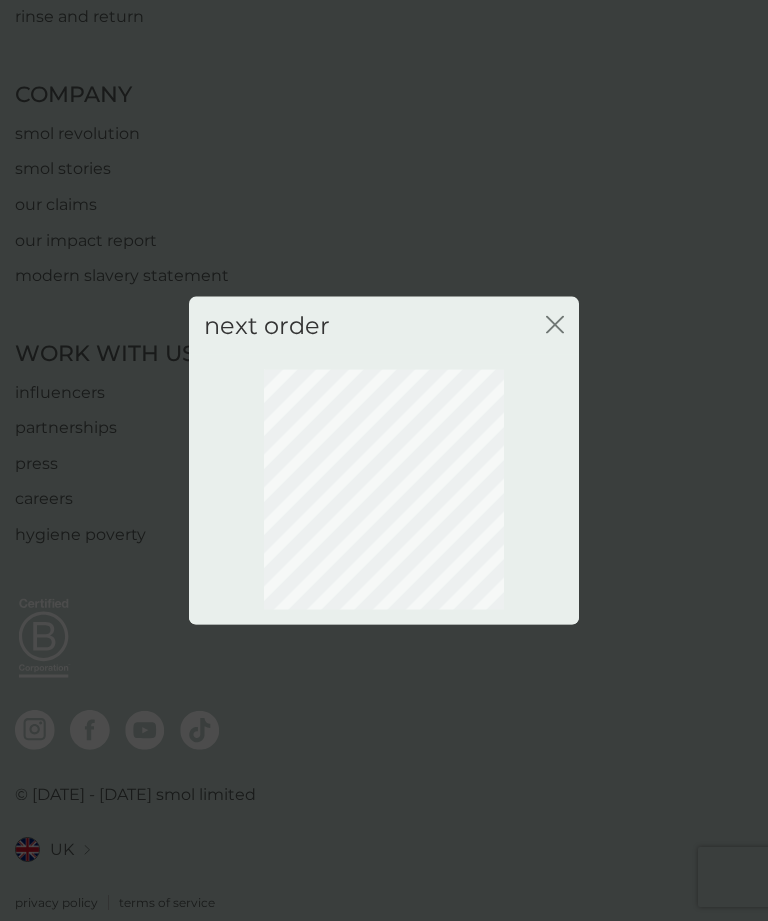 scroll, scrollTop: 652, scrollLeft: 0, axis: vertical 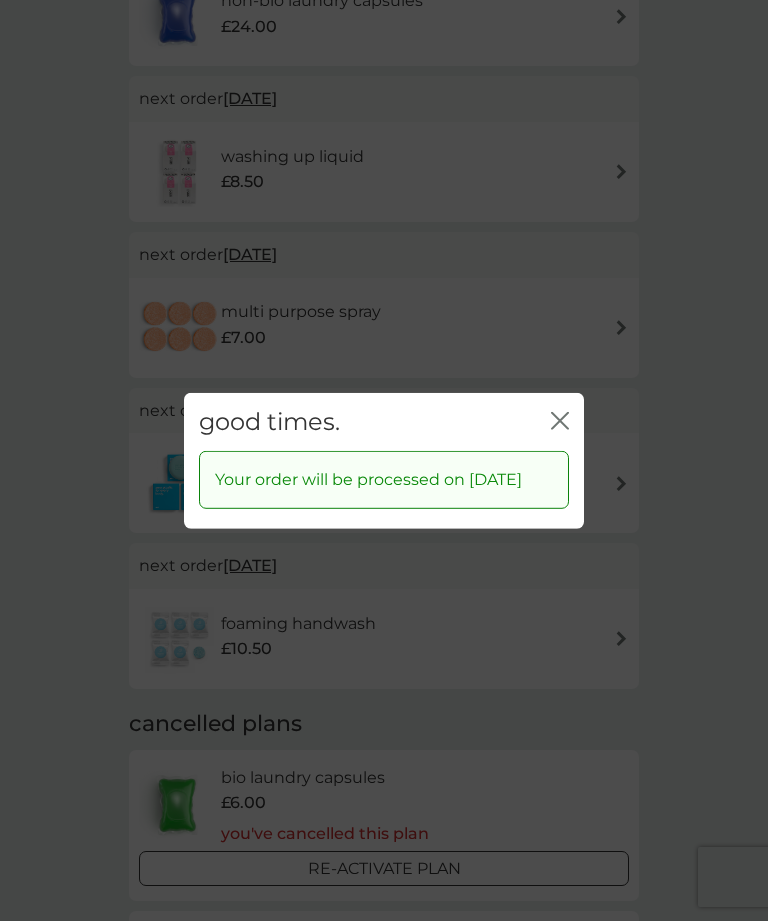 click on "close" 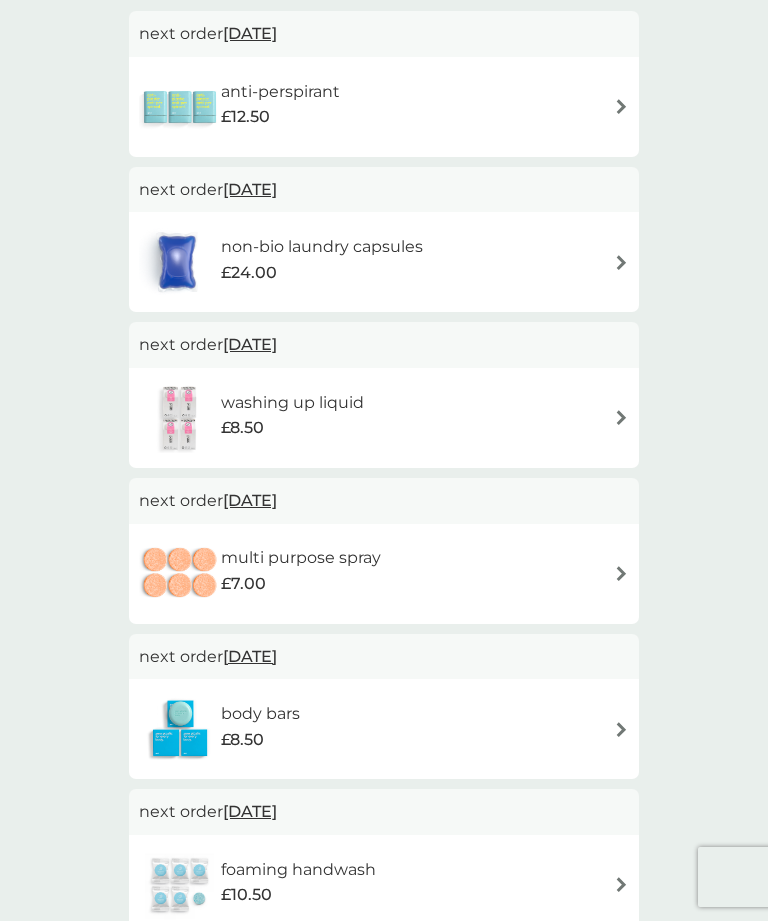 scroll, scrollTop: 403, scrollLeft: 0, axis: vertical 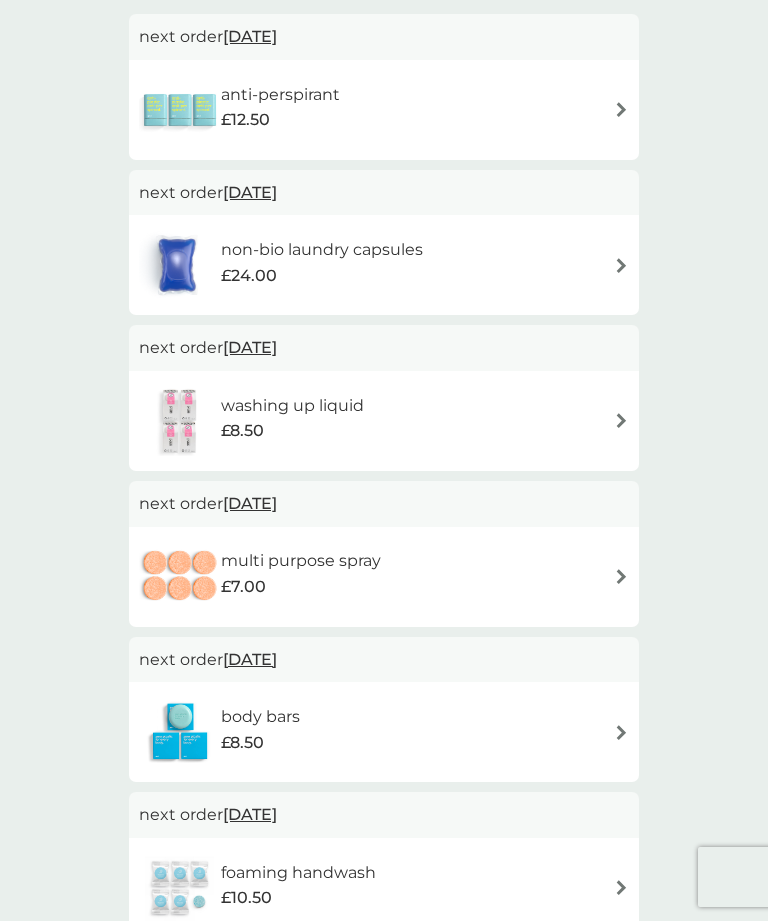 click on "[DATE]" at bounding box center (250, 347) 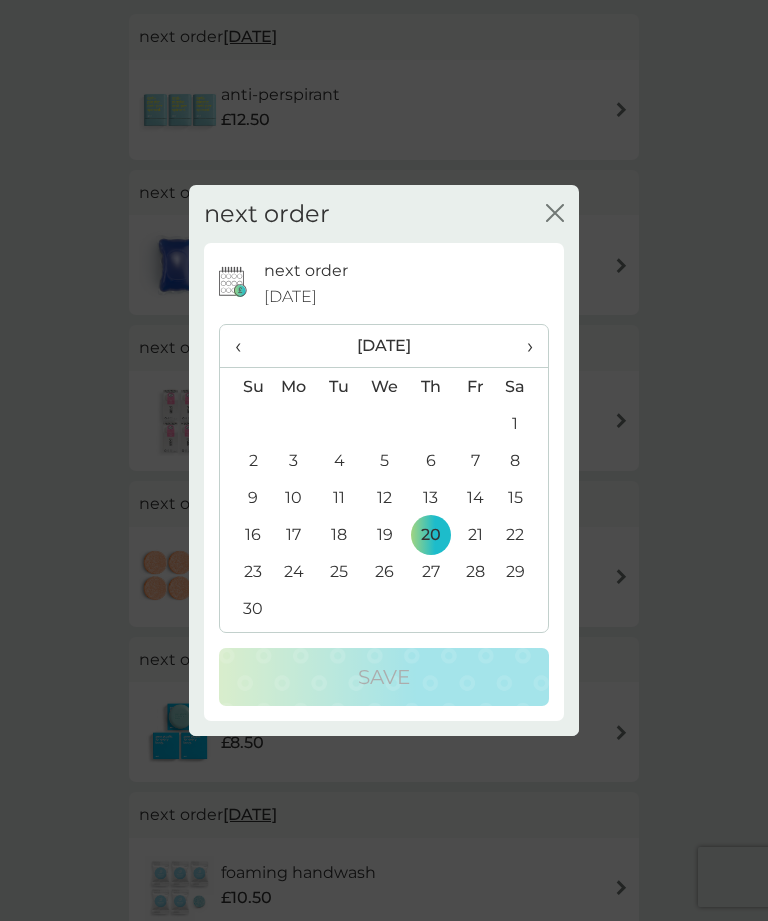click on "22" at bounding box center (523, 534) 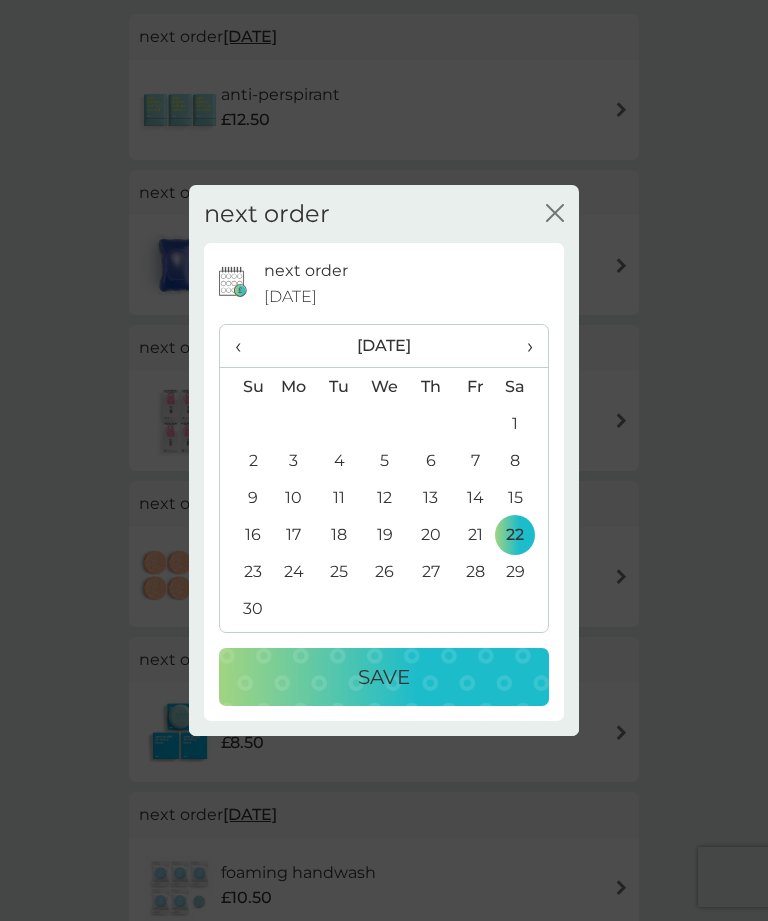 click 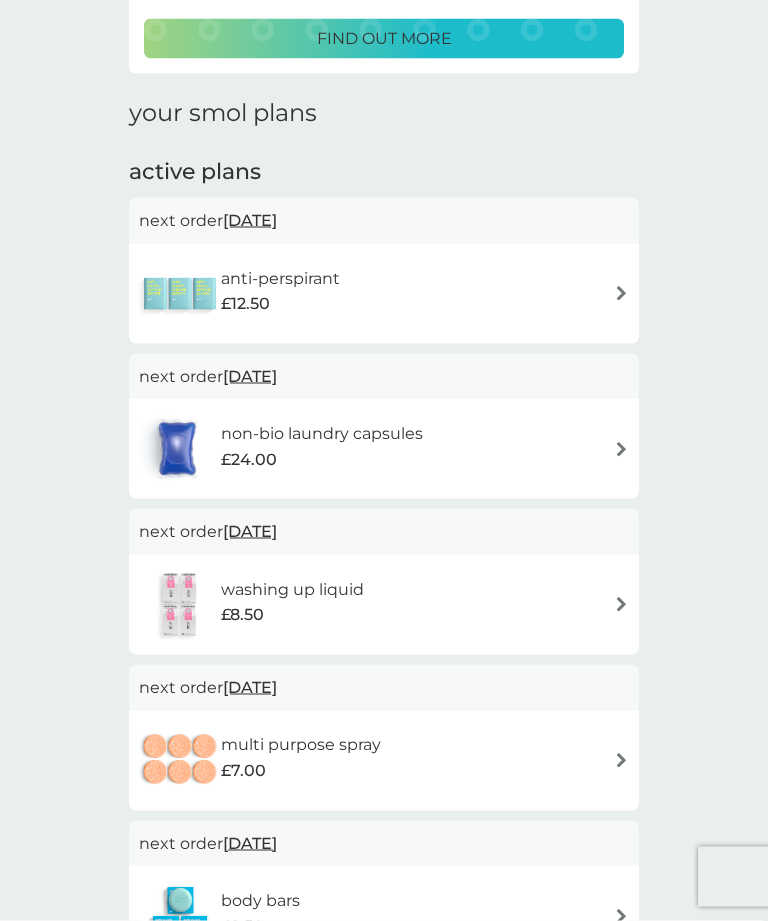 scroll, scrollTop: 216, scrollLeft: 0, axis: vertical 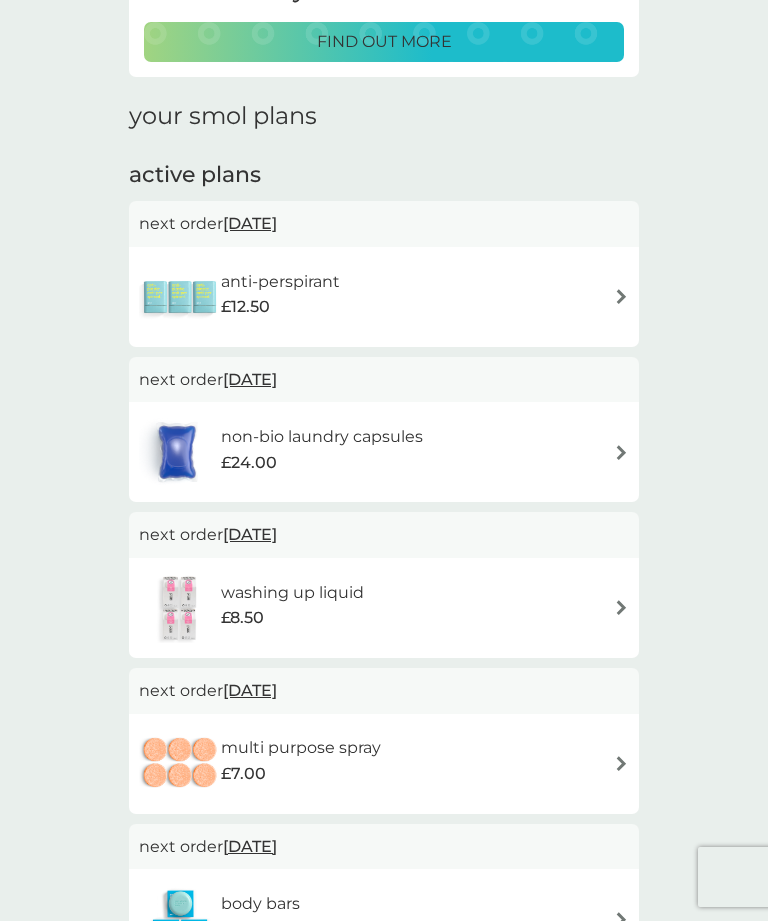 click on "[DATE]" at bounding box center [250, 223] 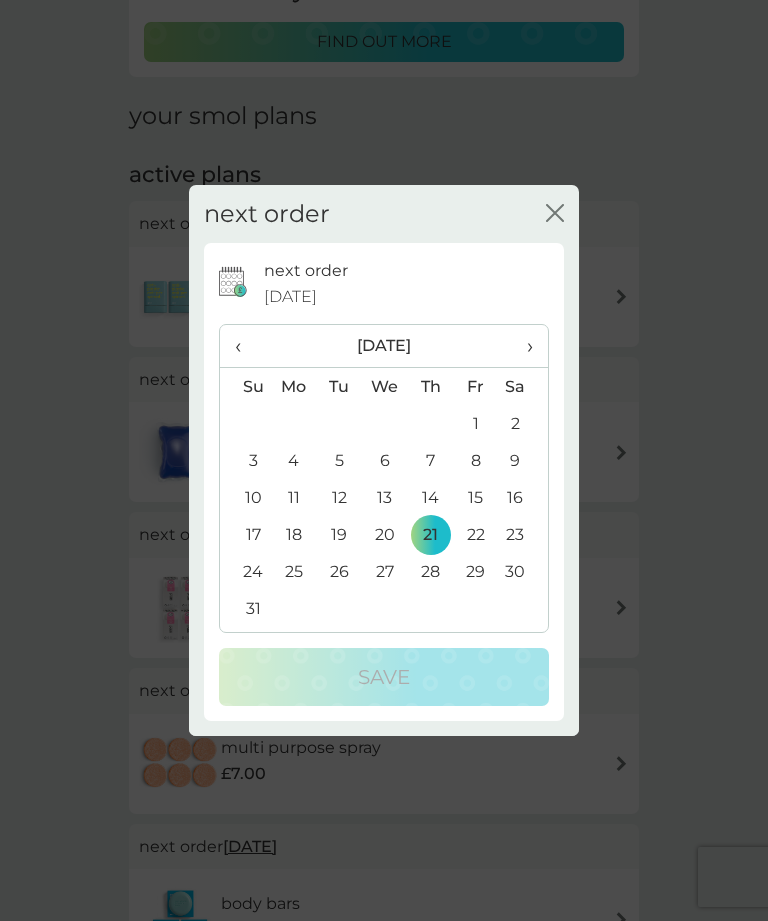 click on "›" at bounding box center [523, 346] 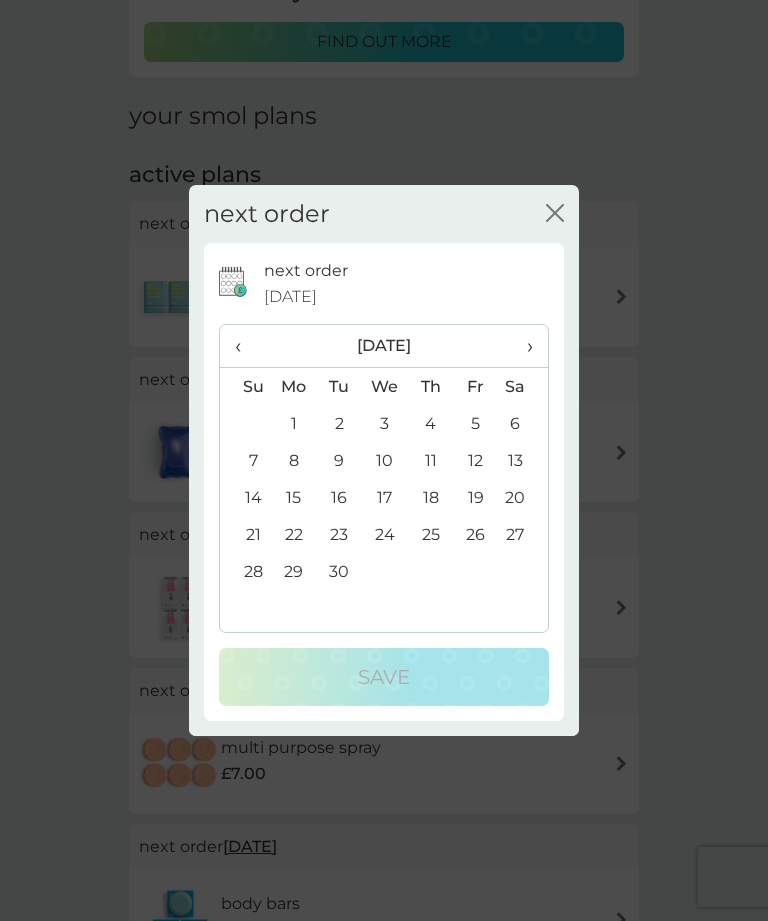 click on "›" at bounding box center [523, 346] 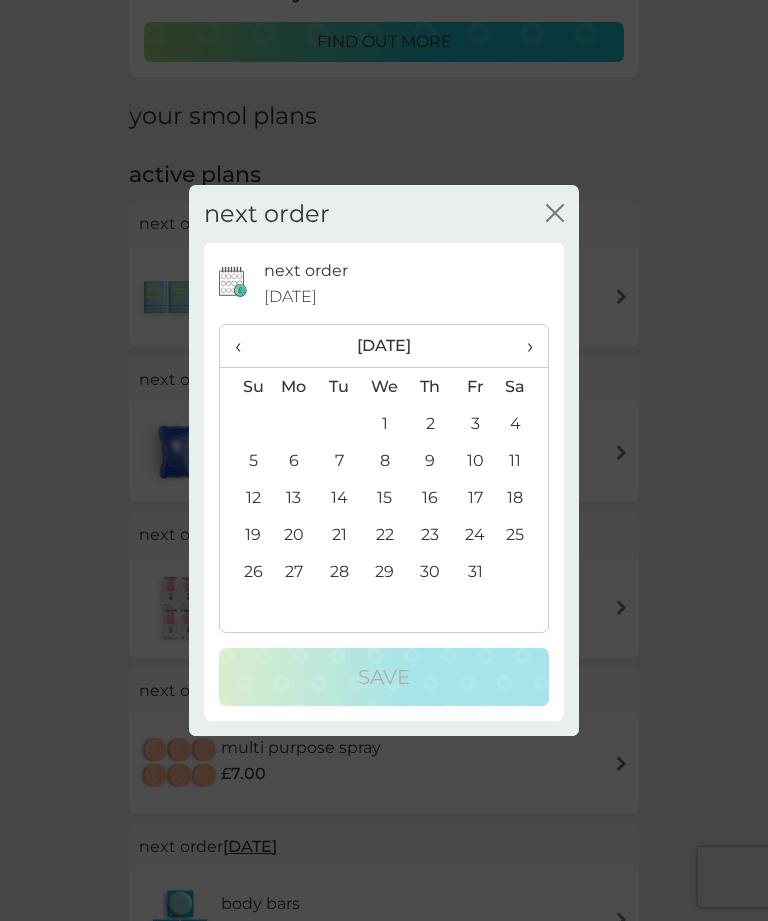 click on "›" at bounding box center [523, 346] 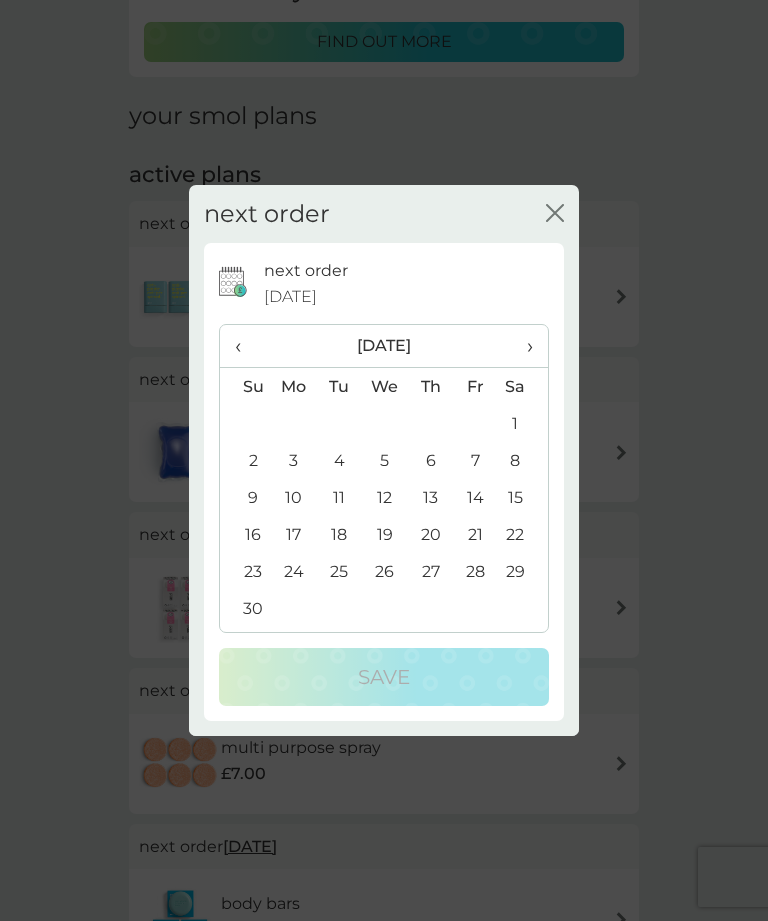 click on "22" at bounding box center (523, 534) 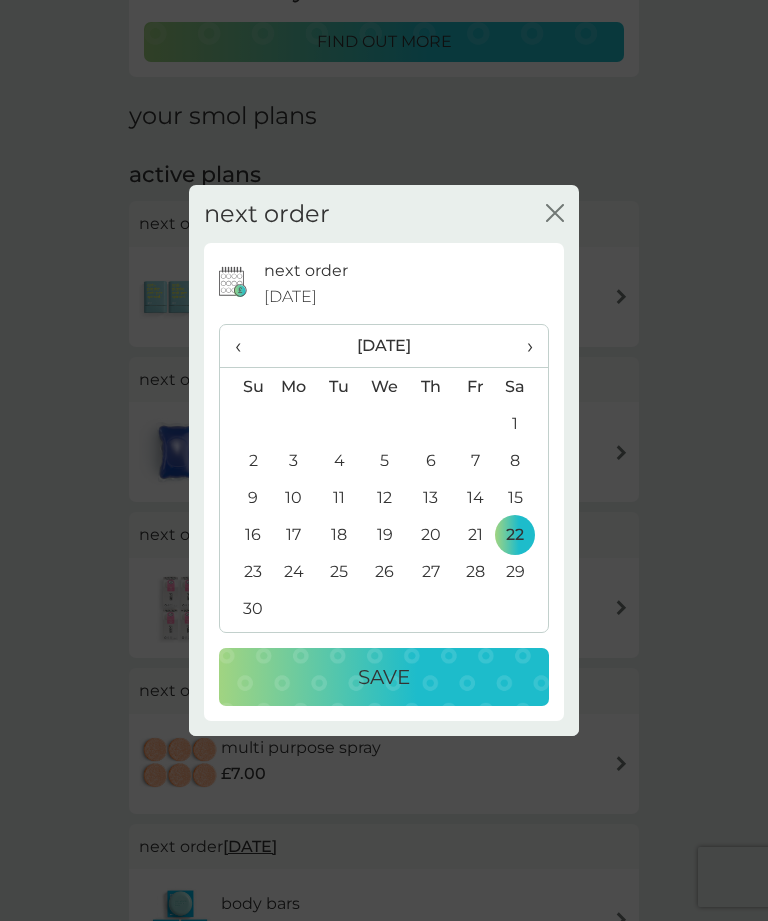 click on "Save" at bounding box center (384, 677) 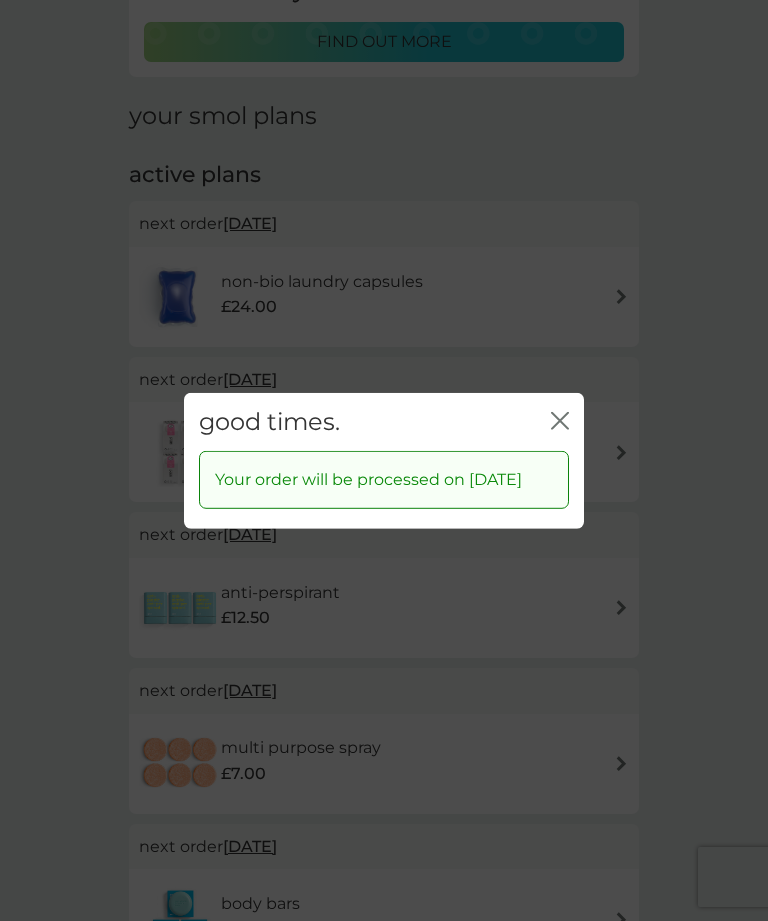 click on "close" 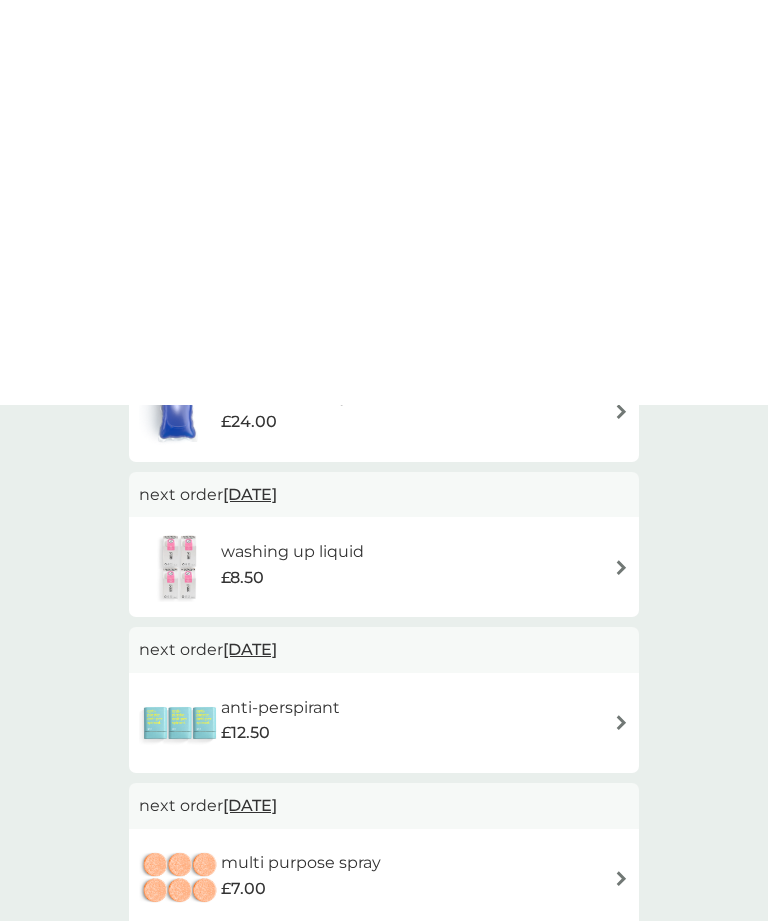 scroll, scrollTop: 0, scrollLeft: 0, axis: both 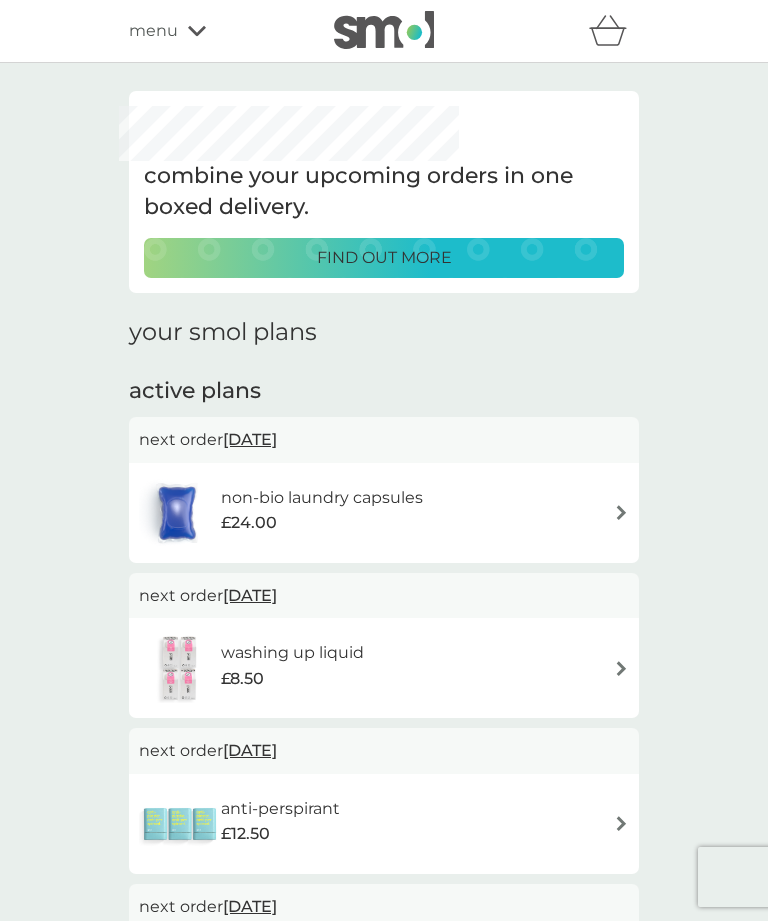 click on "menu" at bounding box center [214, 31] 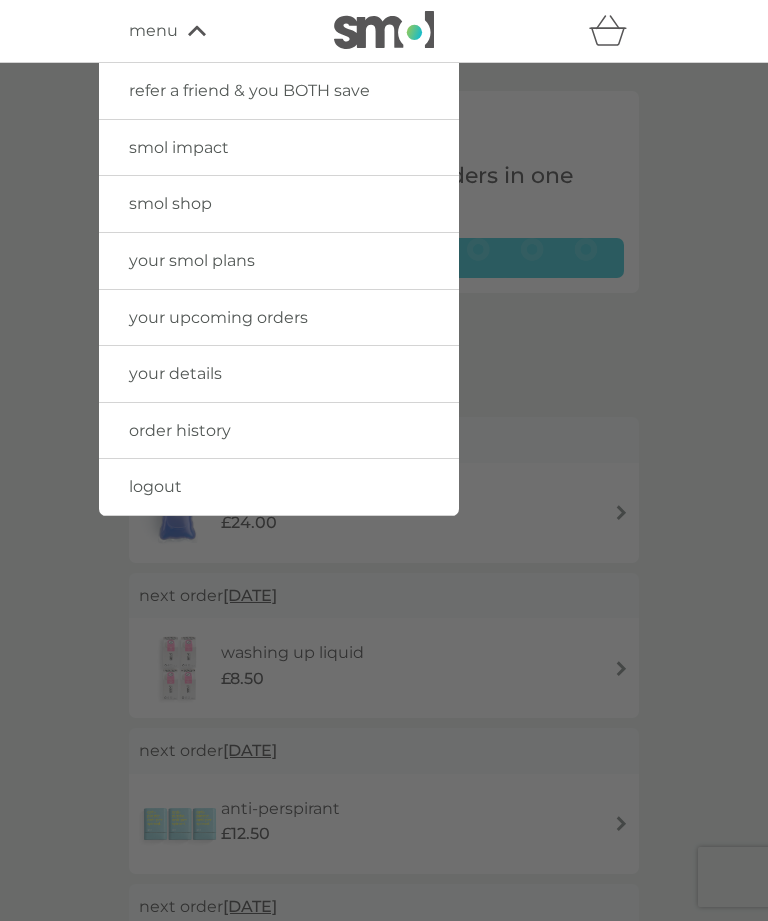 click on "your upcoming orders" at bounding box center [218, 317] 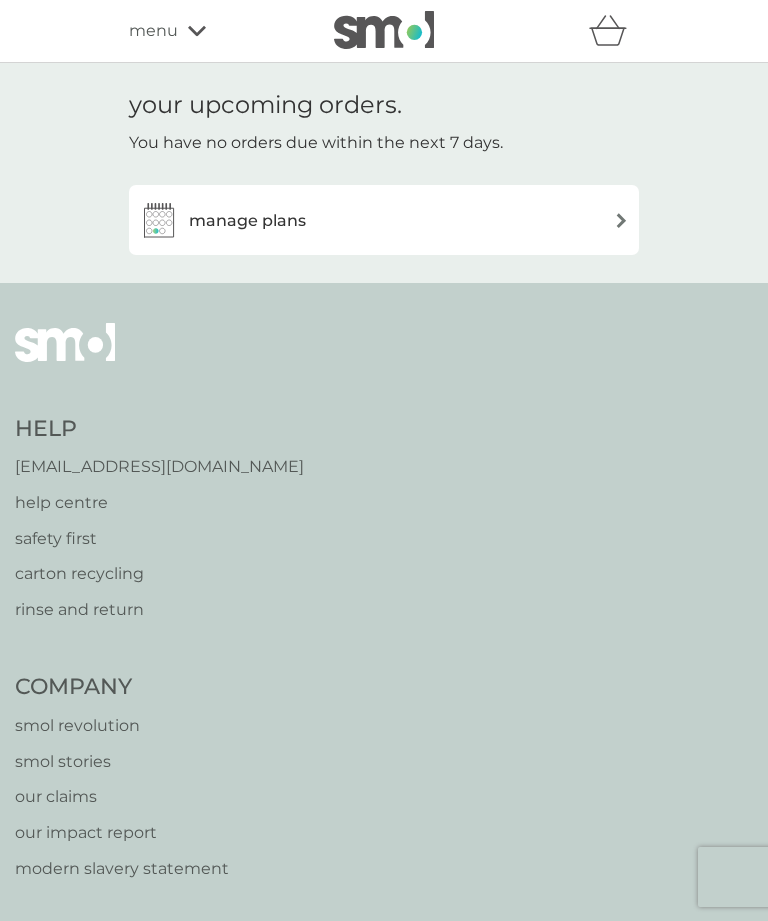 click on "menu" at bounding box center (214, 31) 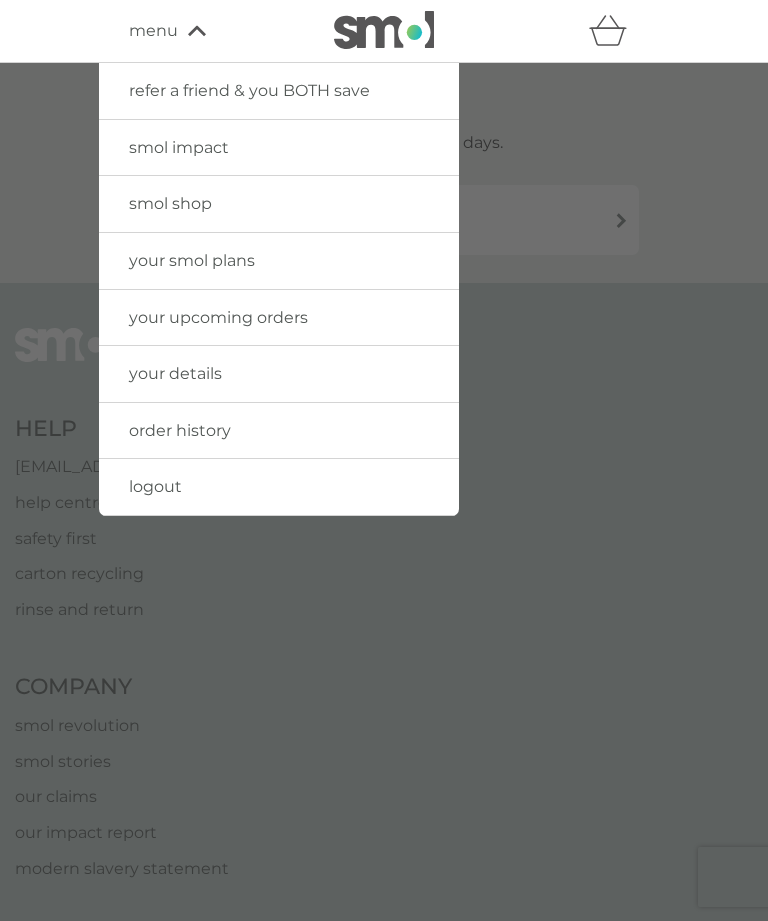 click on "your smol plans" at bounding box center [192, 260] 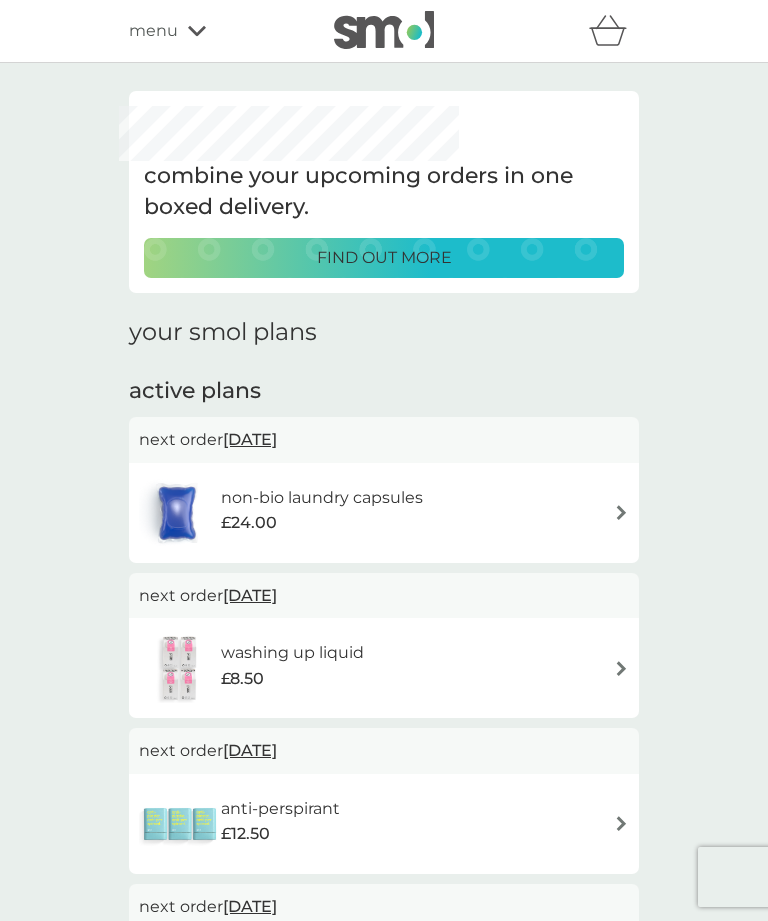 click at bounding box center (621, 512) 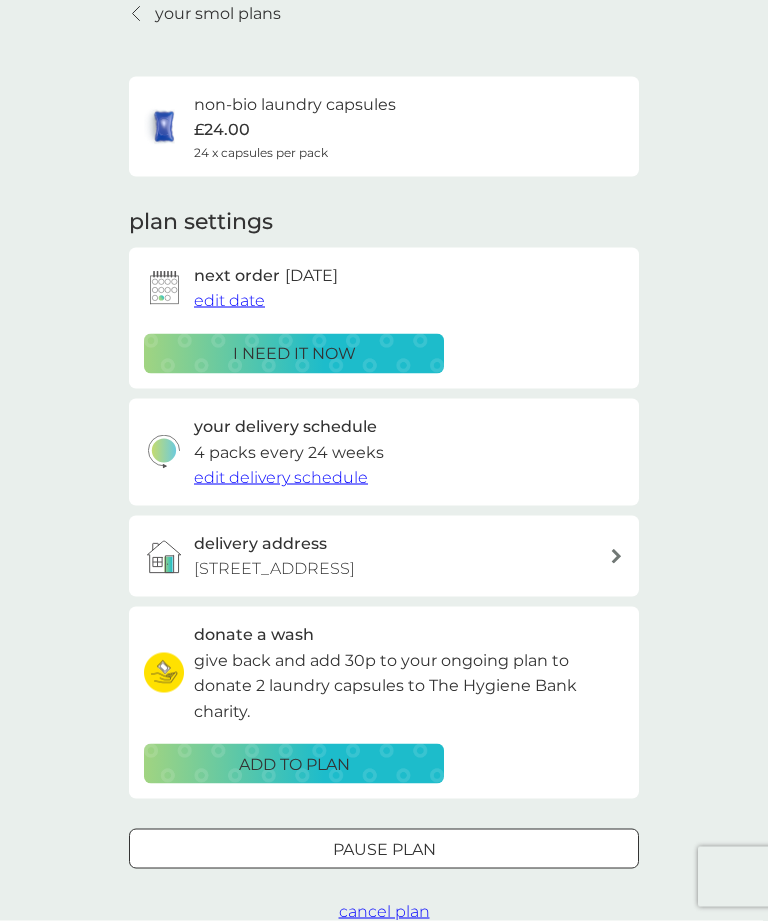 scroll, scrollTop: 91, scrollLeft: 0, axis: vertical 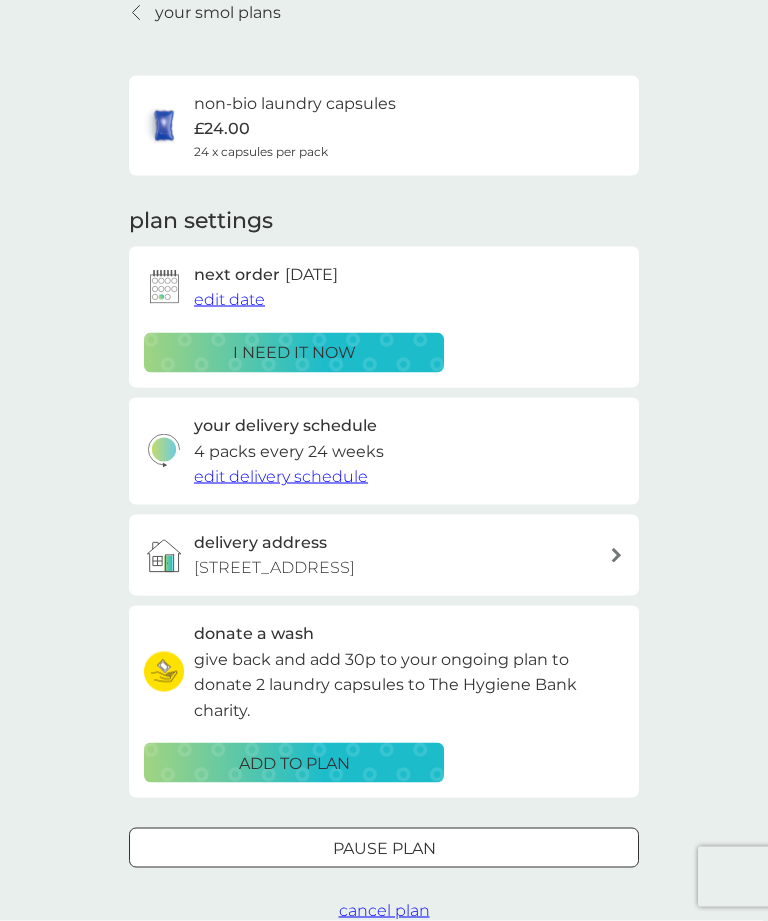 click on "non-bio laundry capsules" at bounding box center [295, 104] 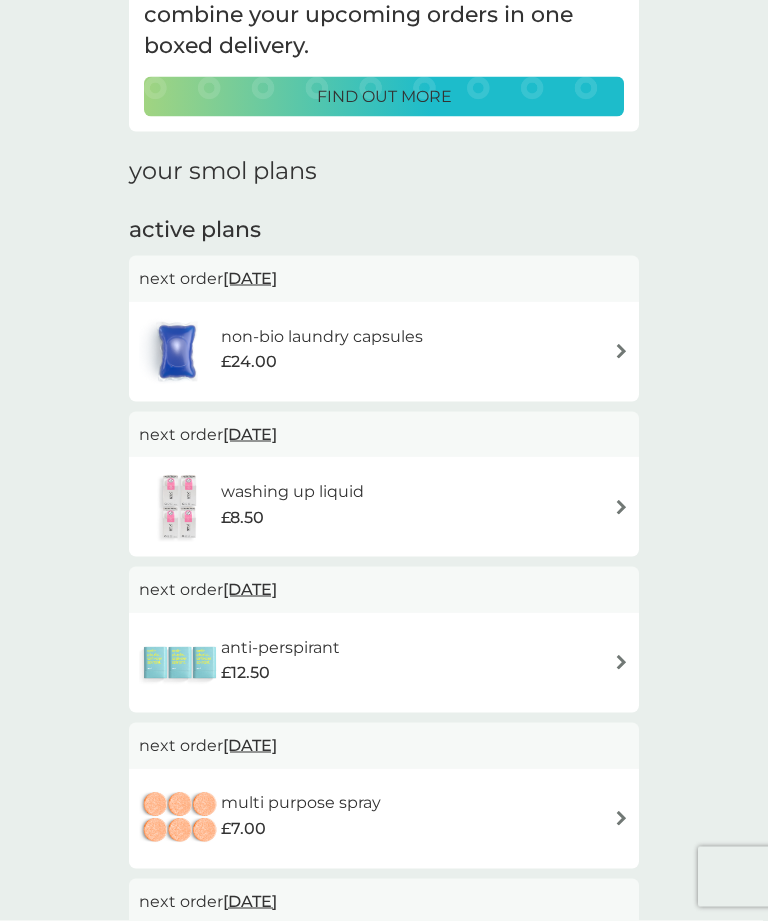 scroll, scrollTop: 162, scrollLeft: 0, axis: vertical 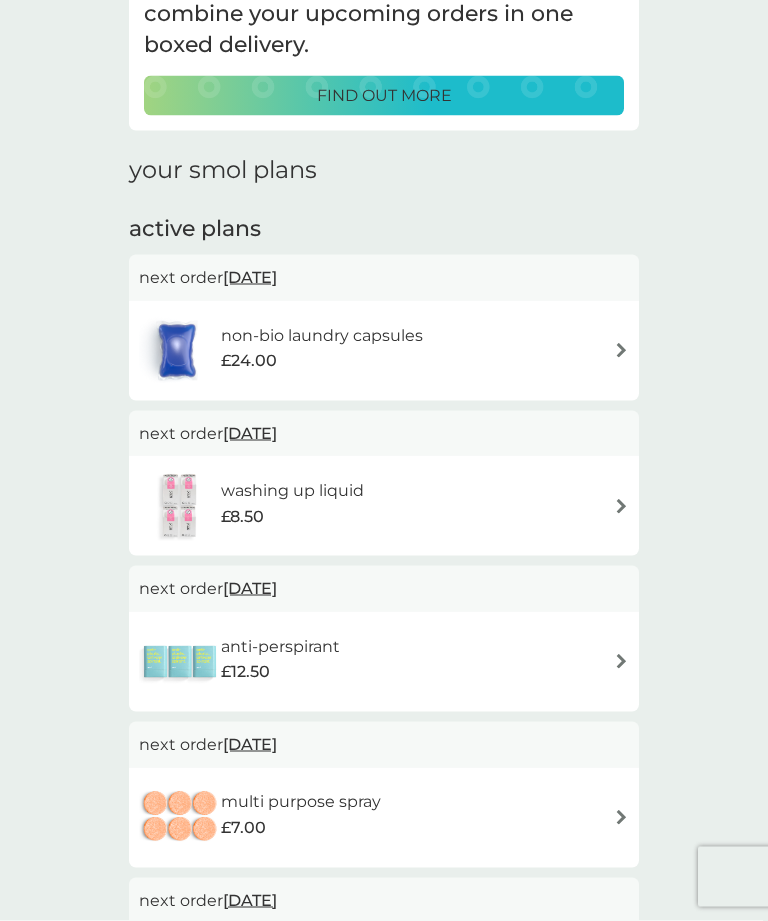 click on "washing up liquid £8.50" at bounding box center (384, 506) 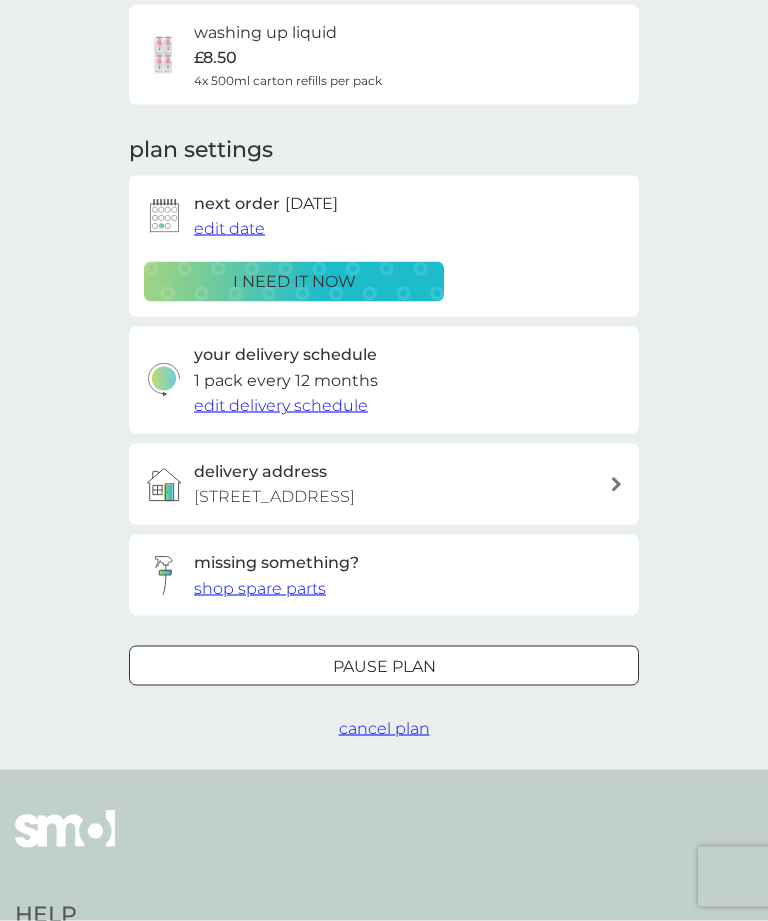 scroll, scrollTop: 0, scrollLeft: 0, axis: both 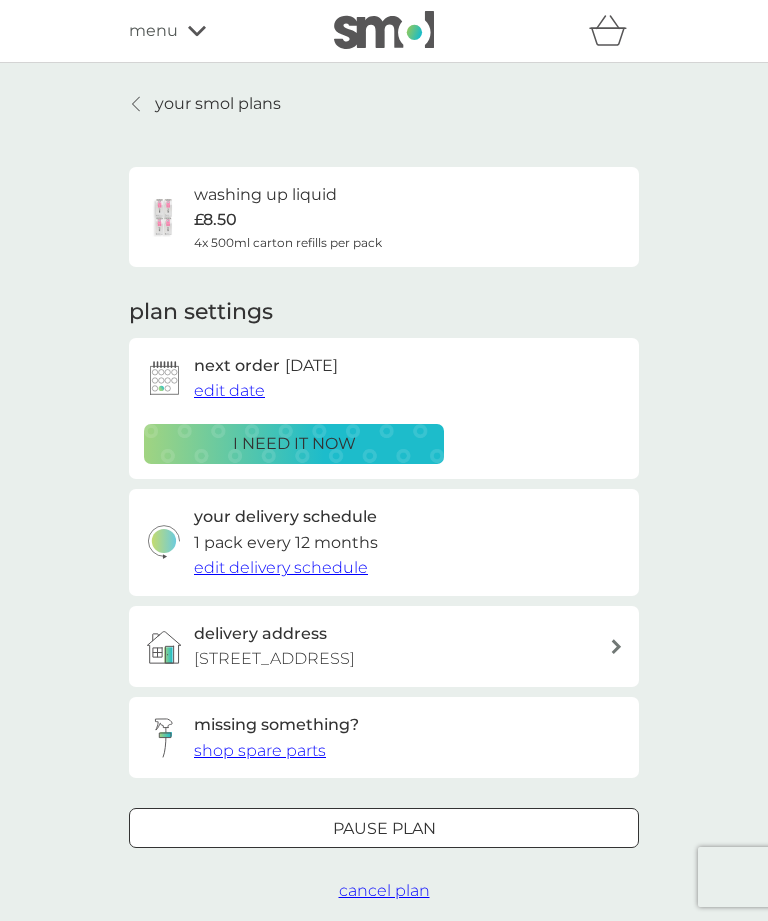 click on "[DATE]" at bounding box center (311, 366) 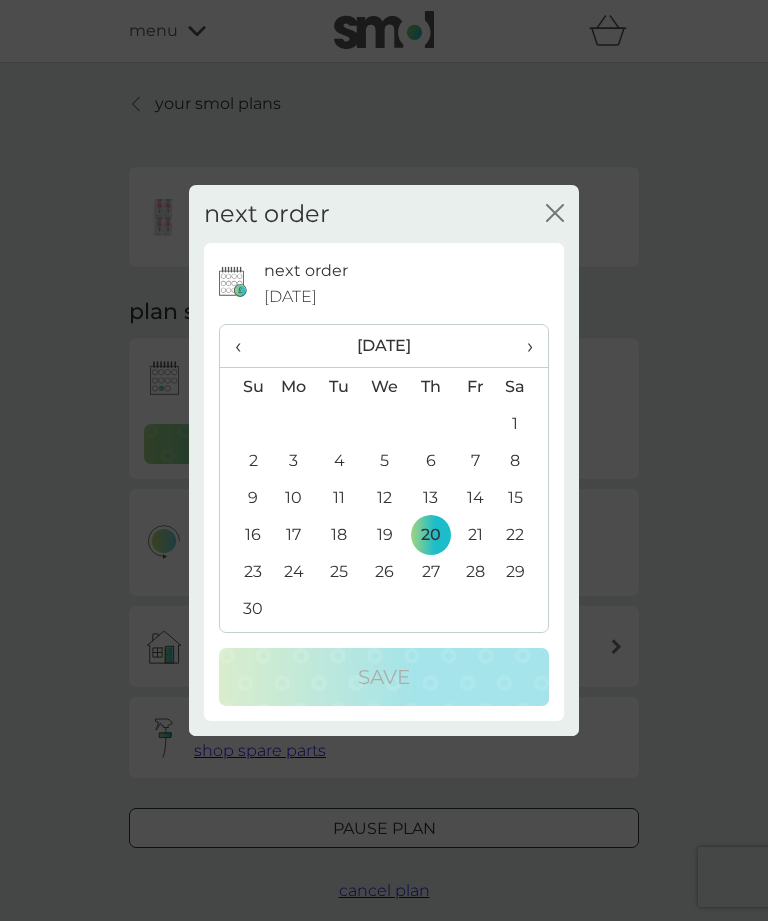 click on "22" at bounding box center [523, 534] 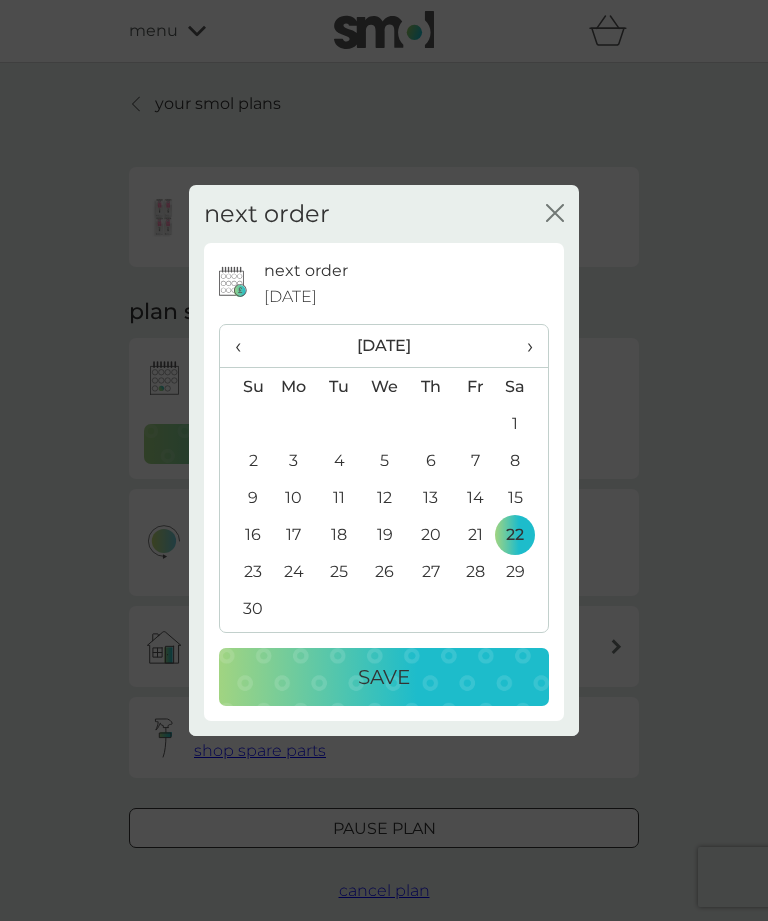 click on "Save" at bounding box center (384, 677) 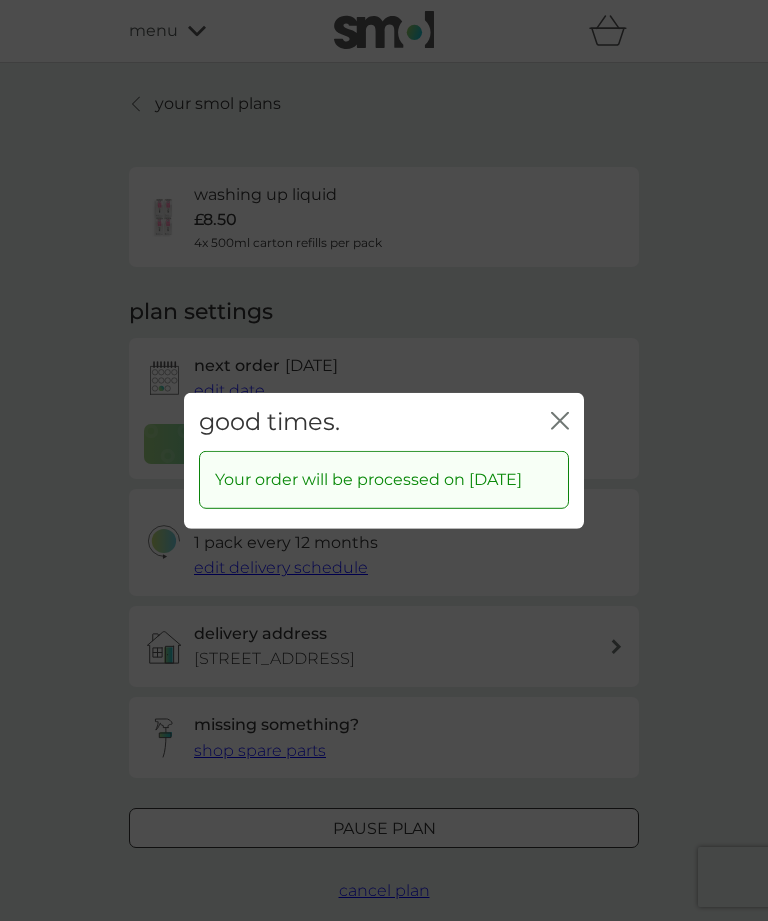 click on "close" 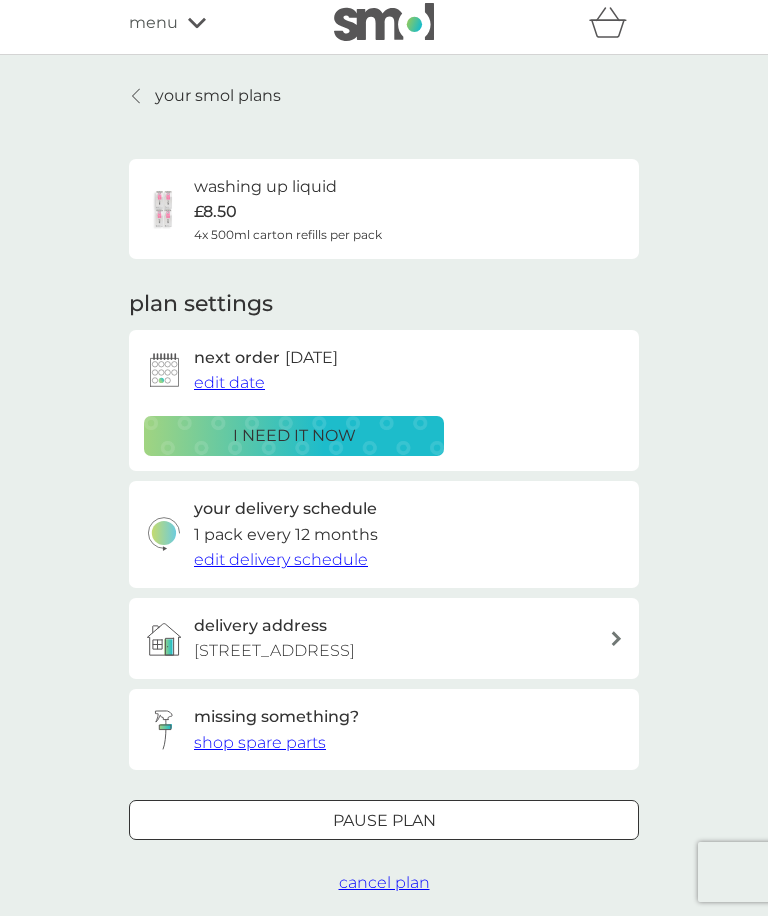 scroll, scrollTop: 0, scrollLeft: 0, axis: both 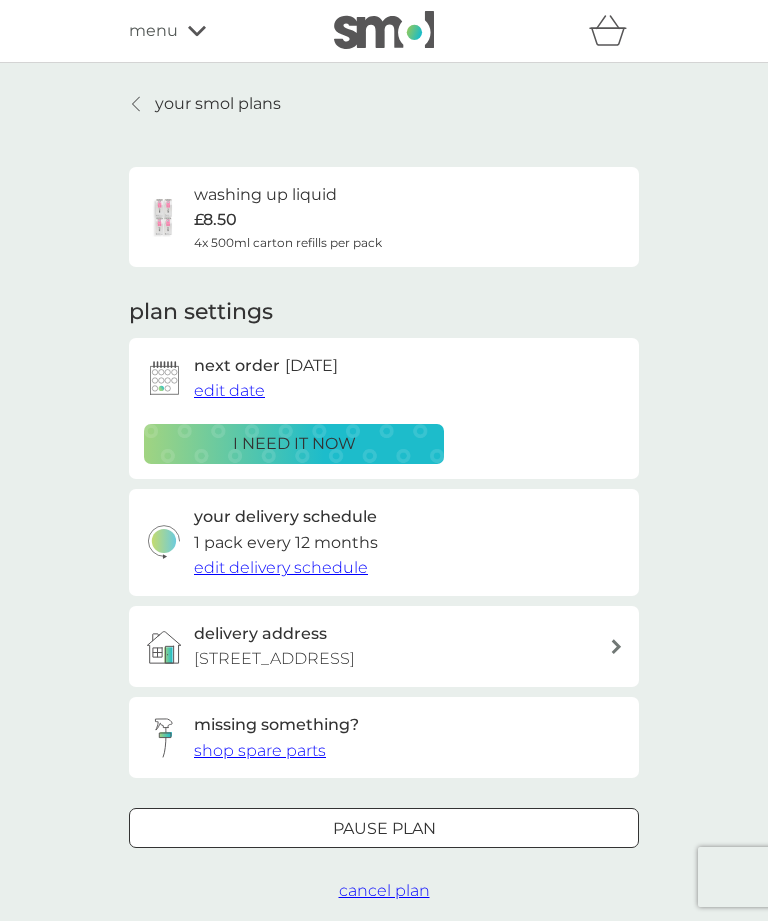 click on "your smol plans" at bounding box center (218, 104) 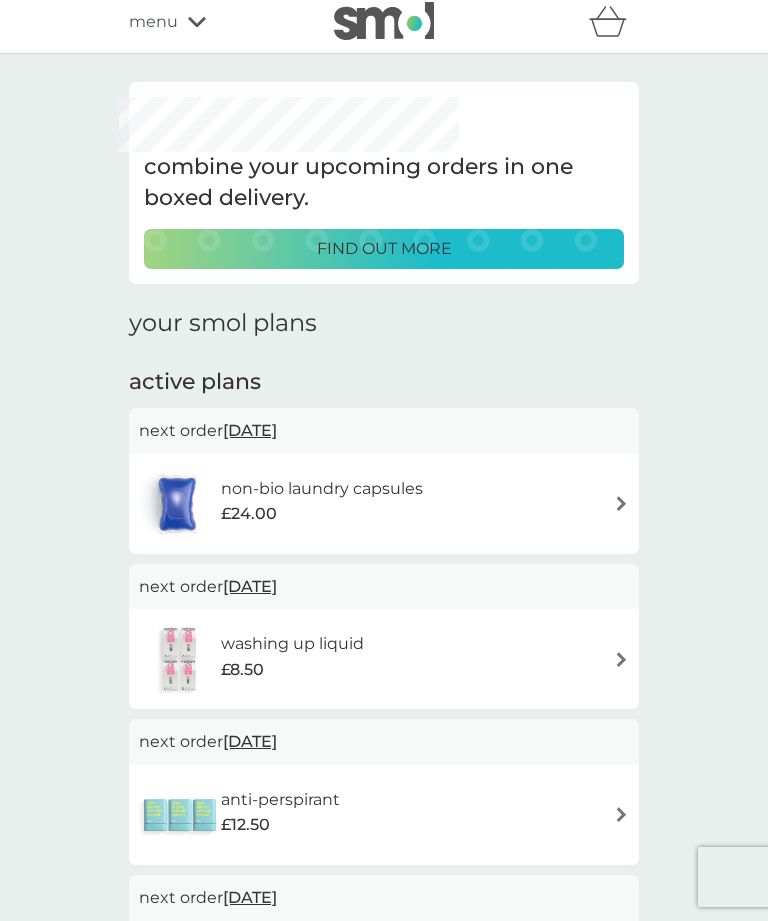 scroll, scrollTop: 0, scrollLeft: 0, axis: both 